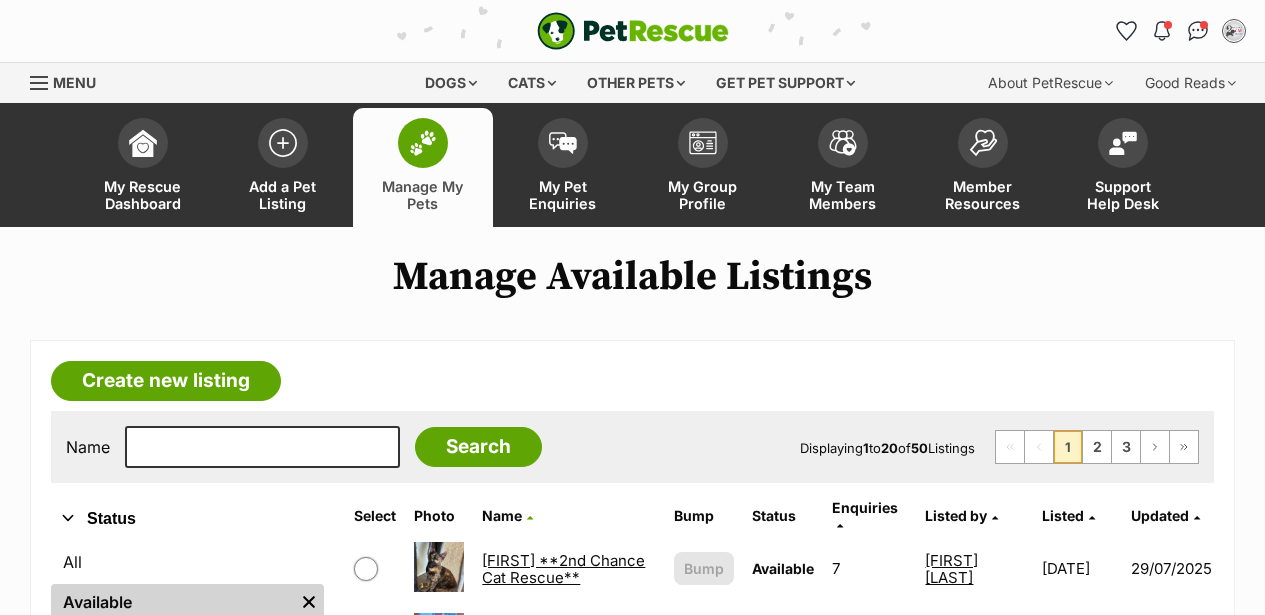 scroll, scrollTop: 600, scrollLeft: 0, axis: vertical 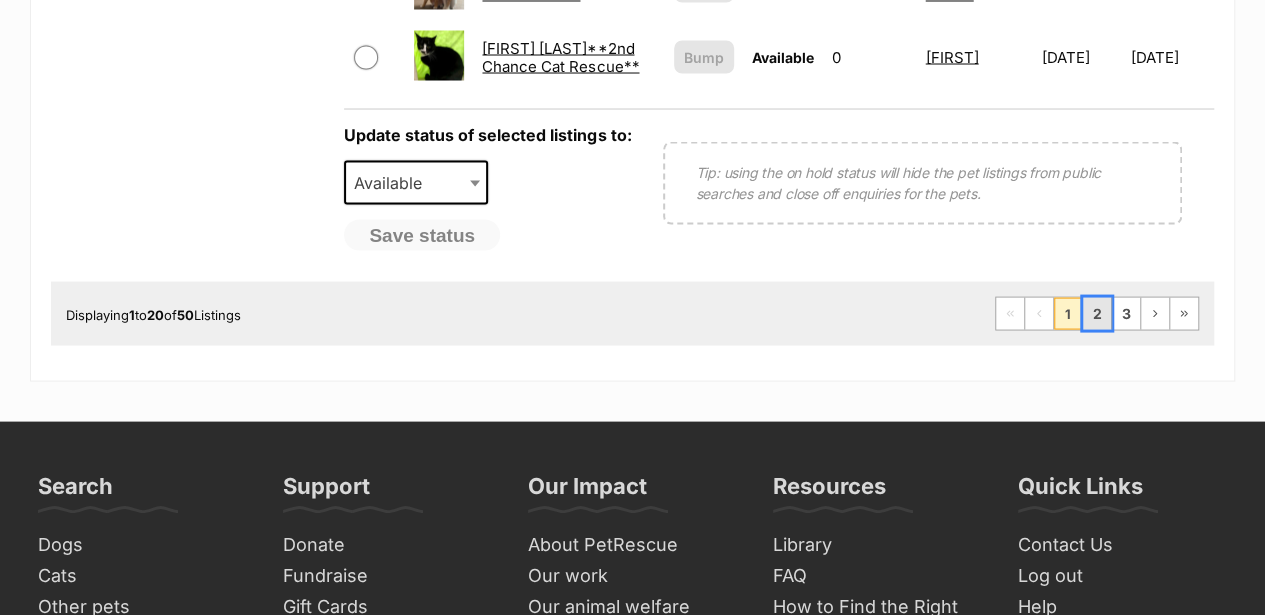 click on "2" at bounding box center [1097, 313] 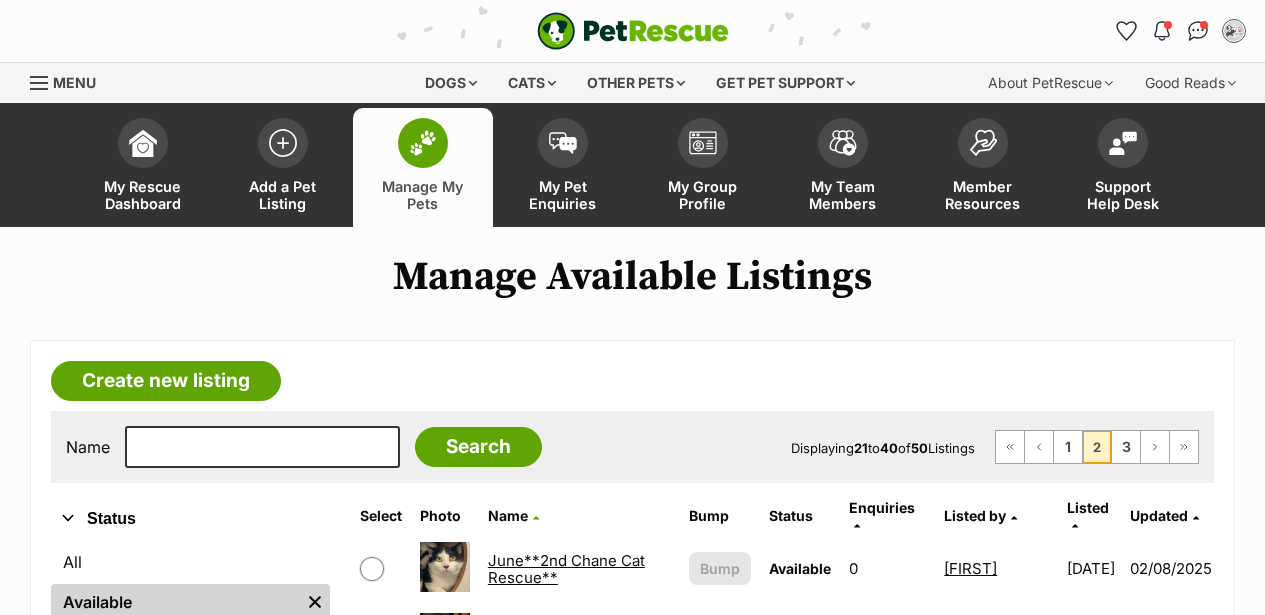 scroll, scrollTop: 0, scrollLeft: 0, axis: both 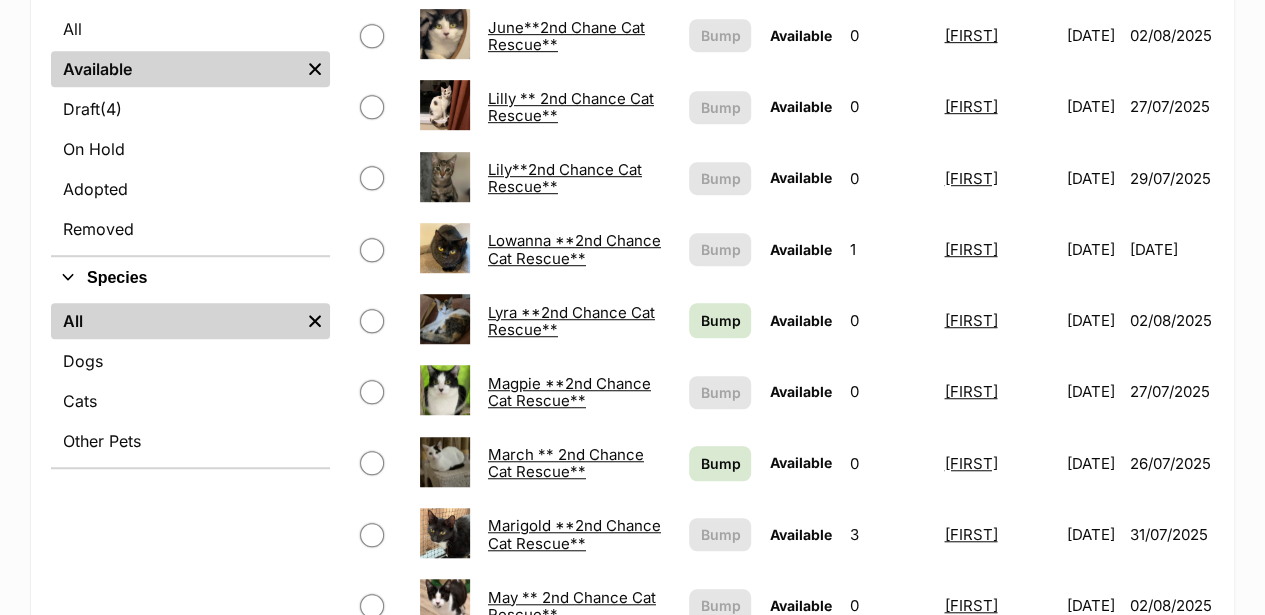 click on "Lyra **2nd Chance Cat Rescue**" at bounding box center (571, 321) 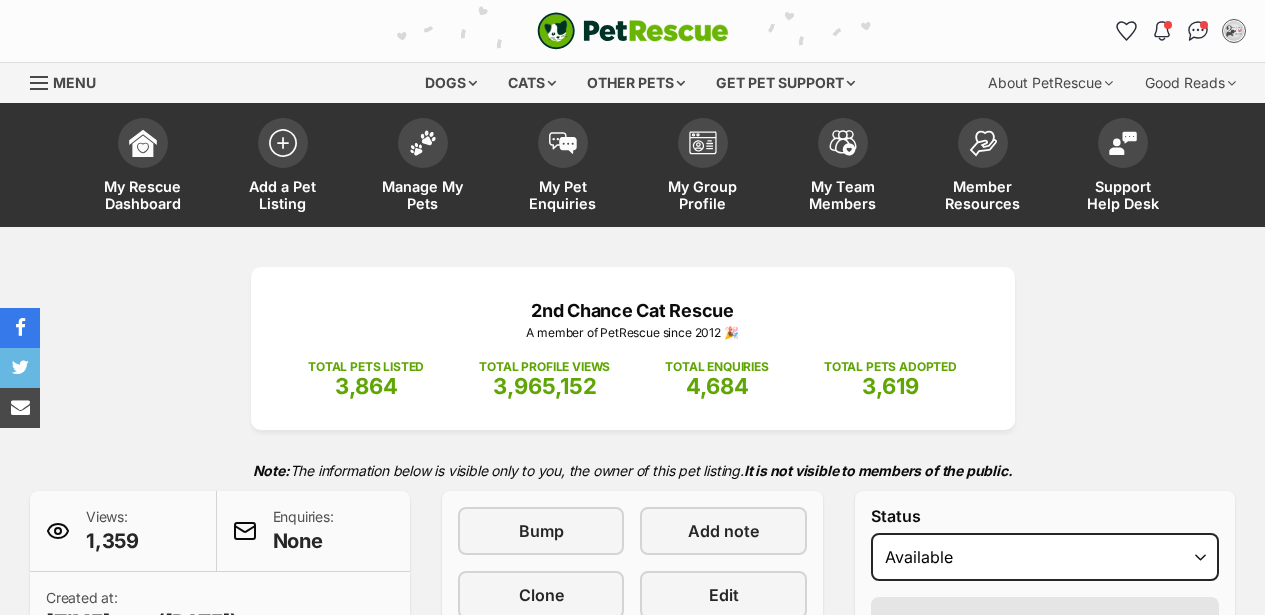 scroll, scrollTop: 0, scrollLeft: 0, axis: both 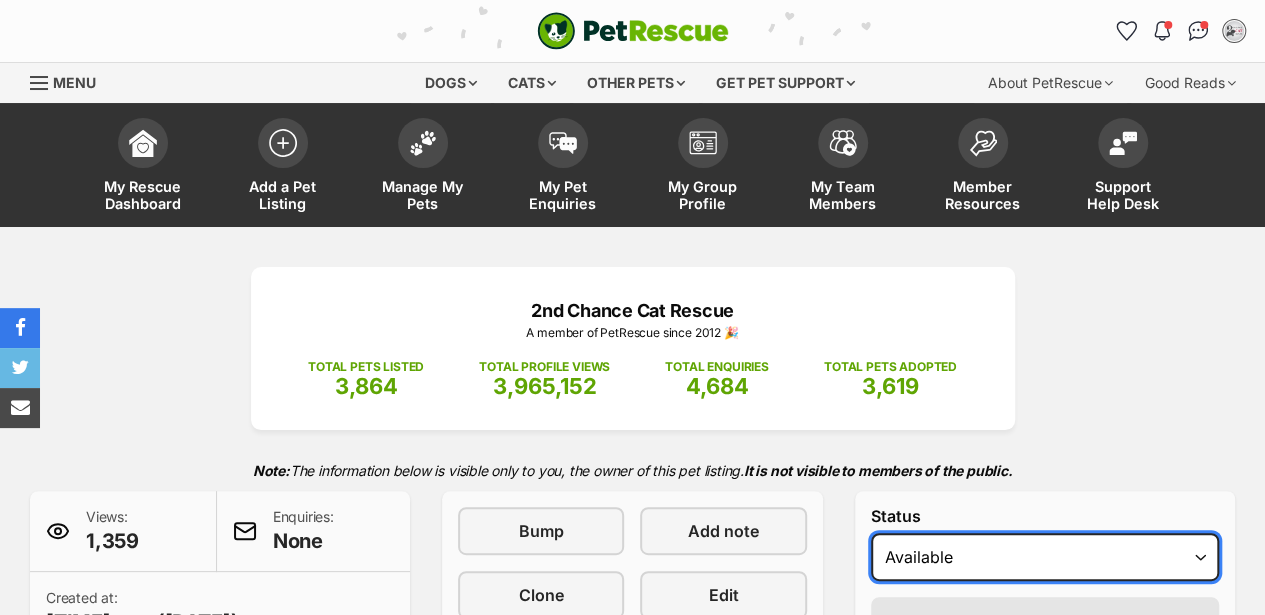 click on "Draft
Available
On hold
Adopted" at bounding box center (1045, 557) 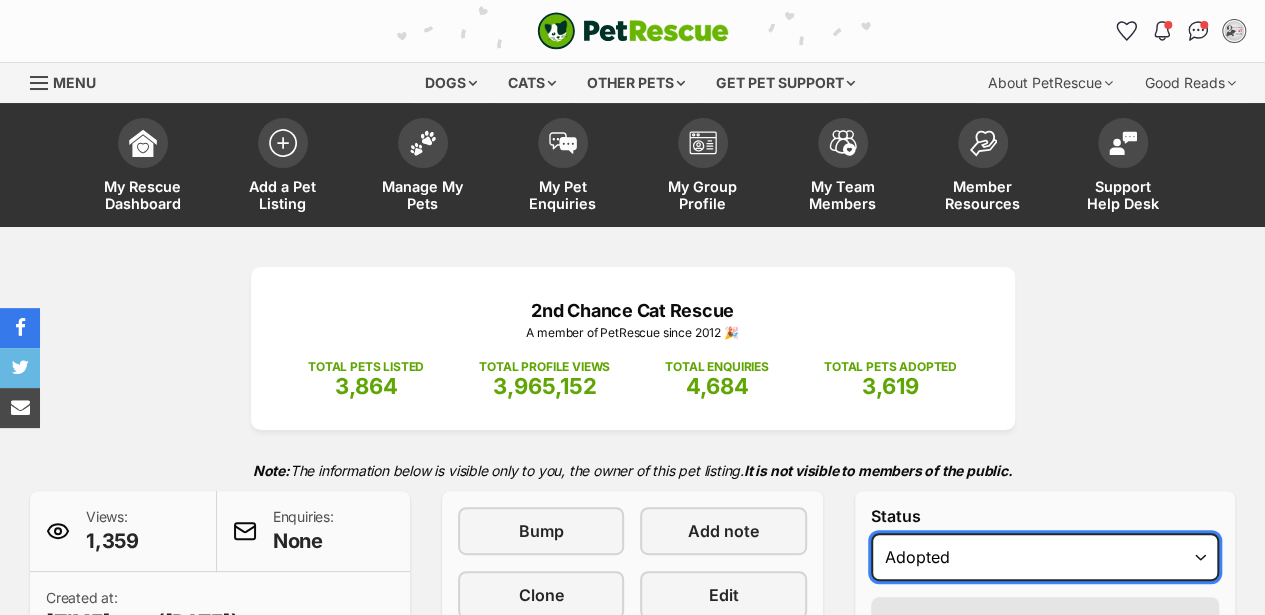 click on "Draft
Available
On hold
Adopted" at bounding box center (1045, 557) 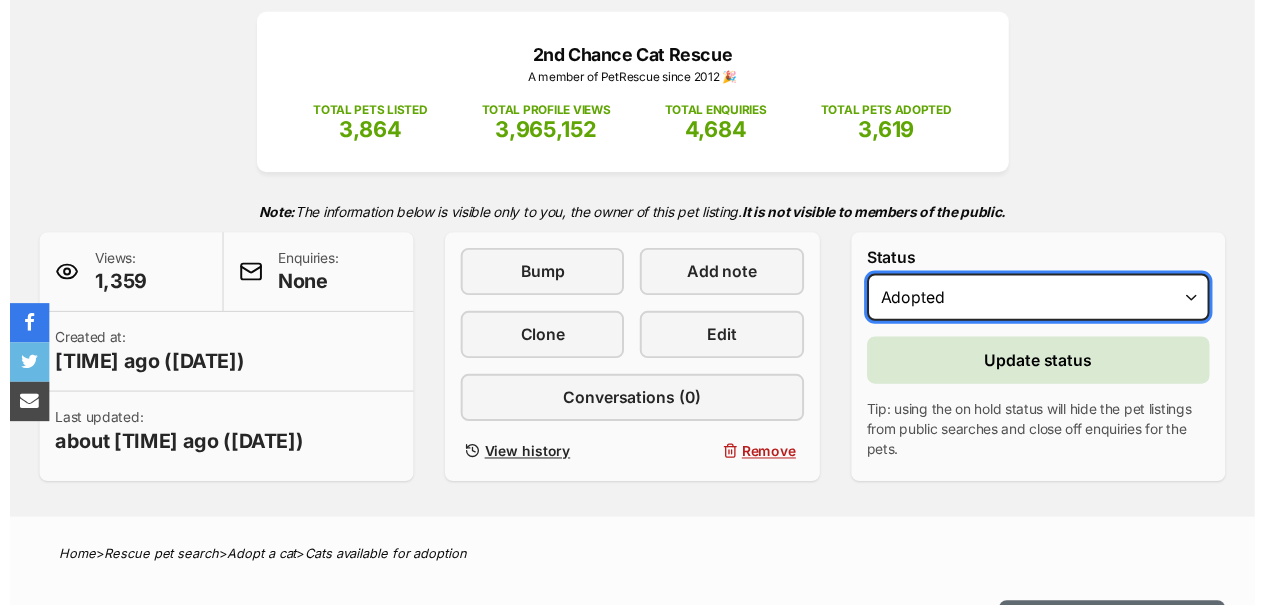 scroll, scrollTop: 266, scrollLeft: 0, axis: vertical 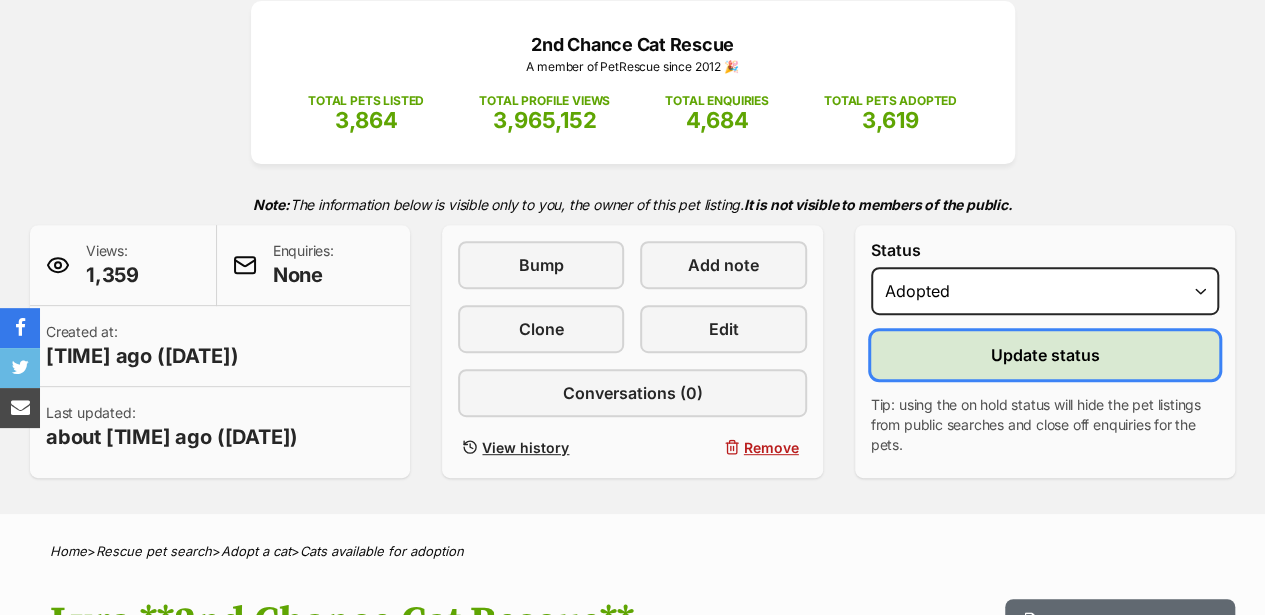 click on "Update status" at bounding box center [1044, 355] 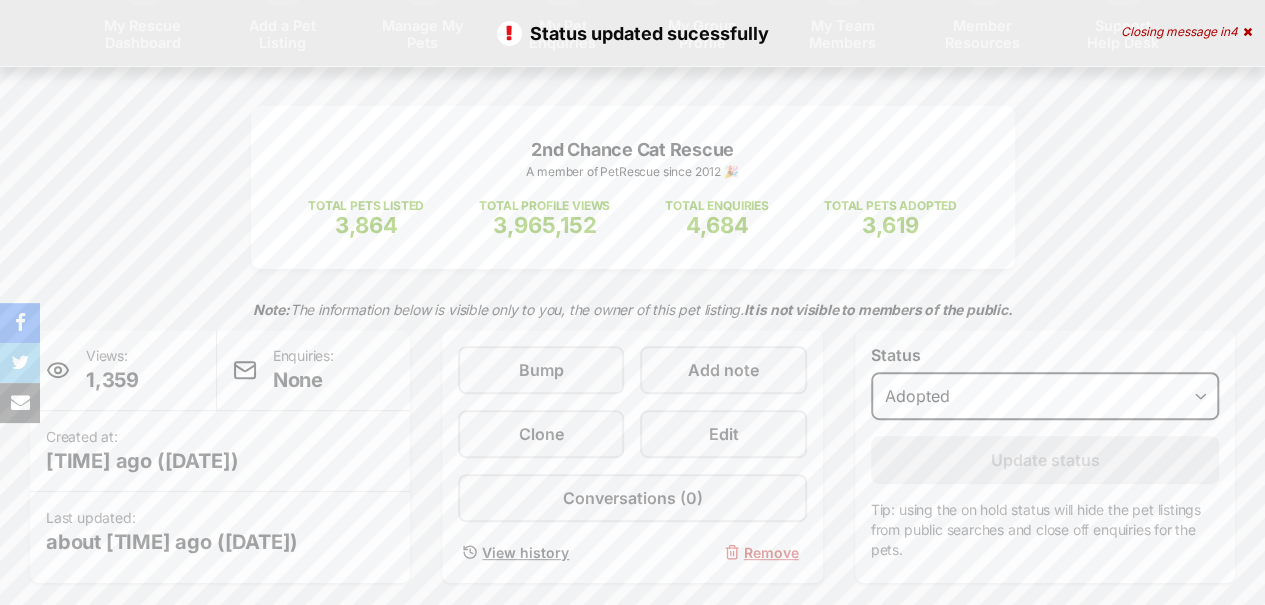 scroll, scrollTop: 0, scrollLeft: 0, axis: both 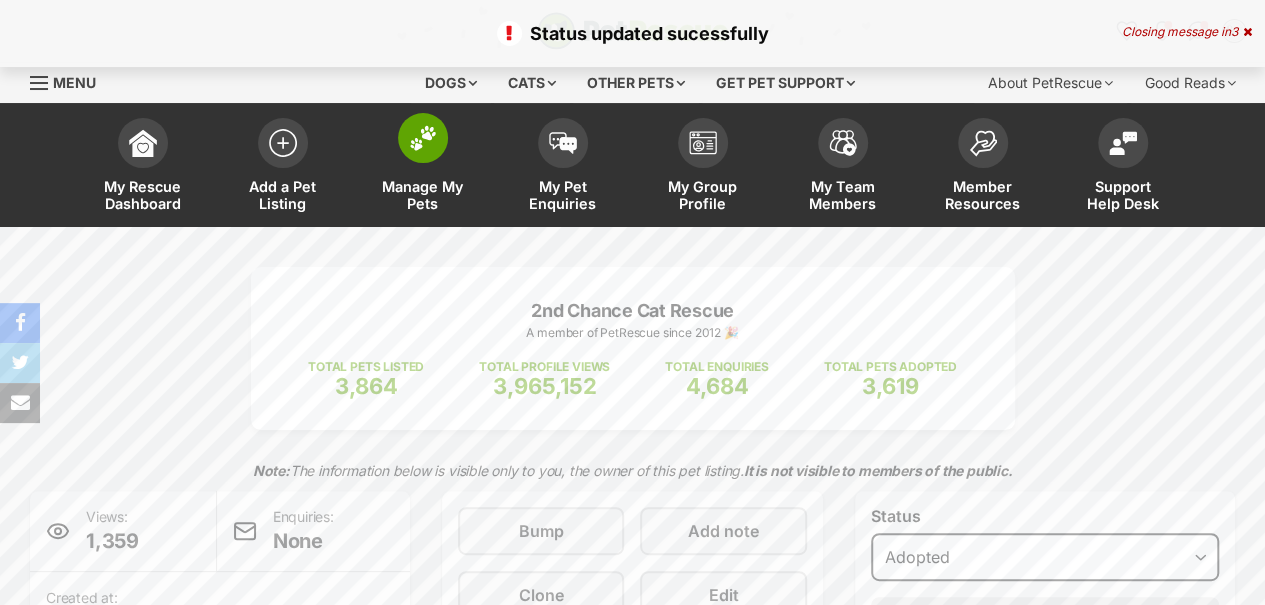click at bounding box center (423, 138) 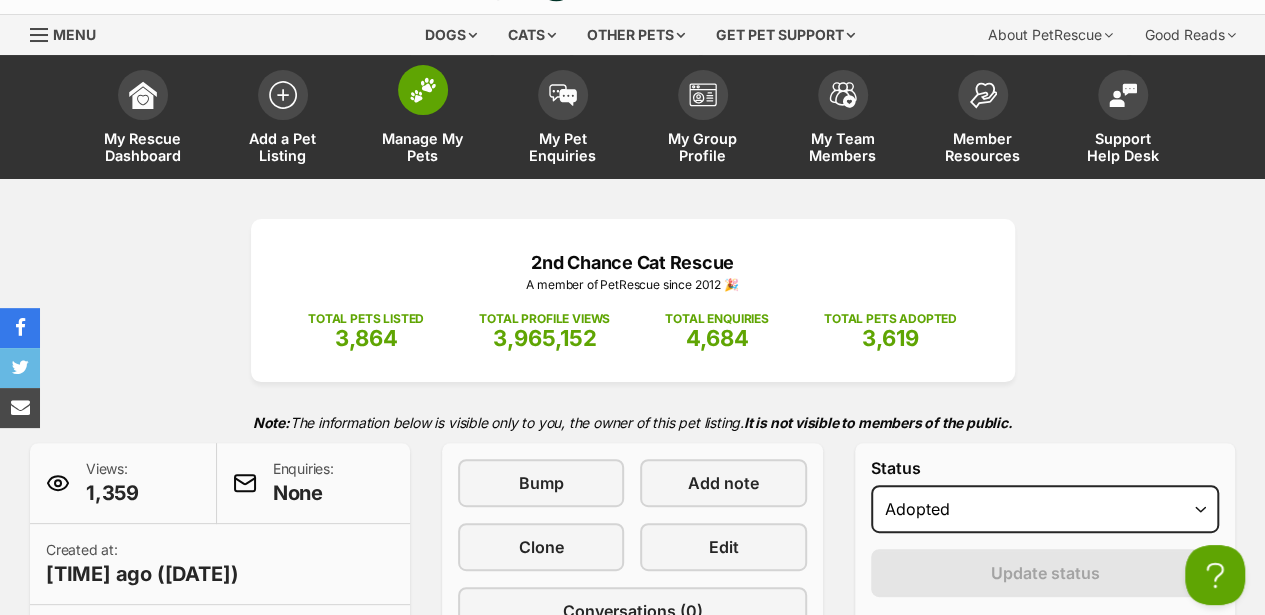 scroll, scrollTop: 133, scrollLeft: 0, axis: vertical 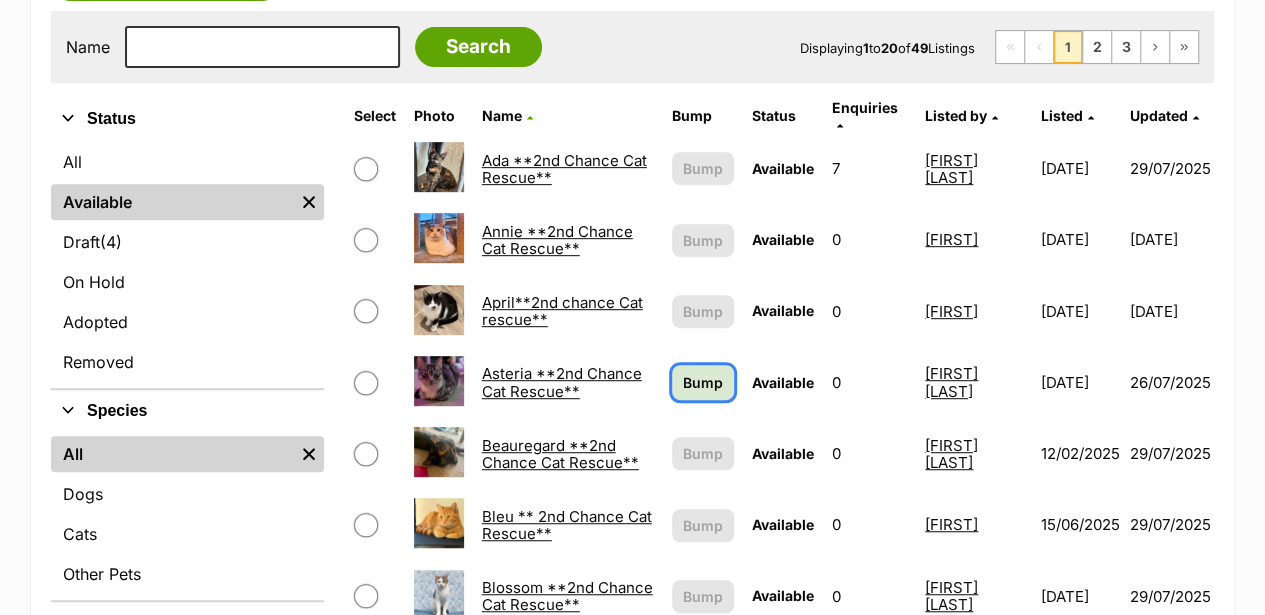 click on "Bump" at bounding box center [703, 382] 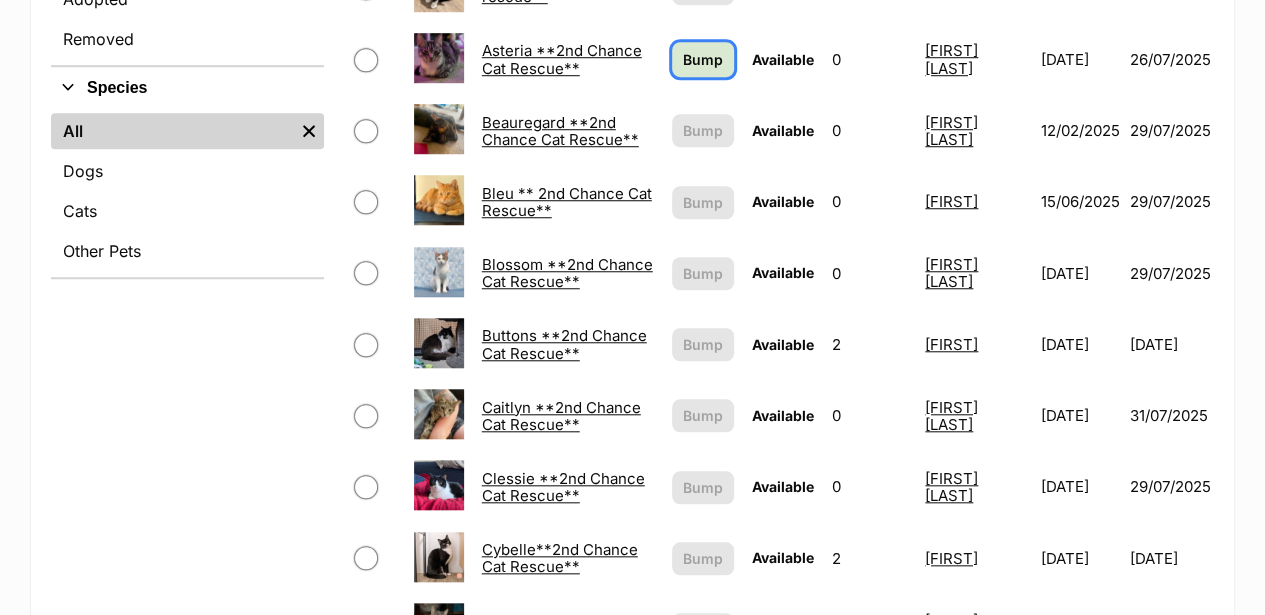scroll, scrollTop: 733, scrollLeft: 0, axis: vertical 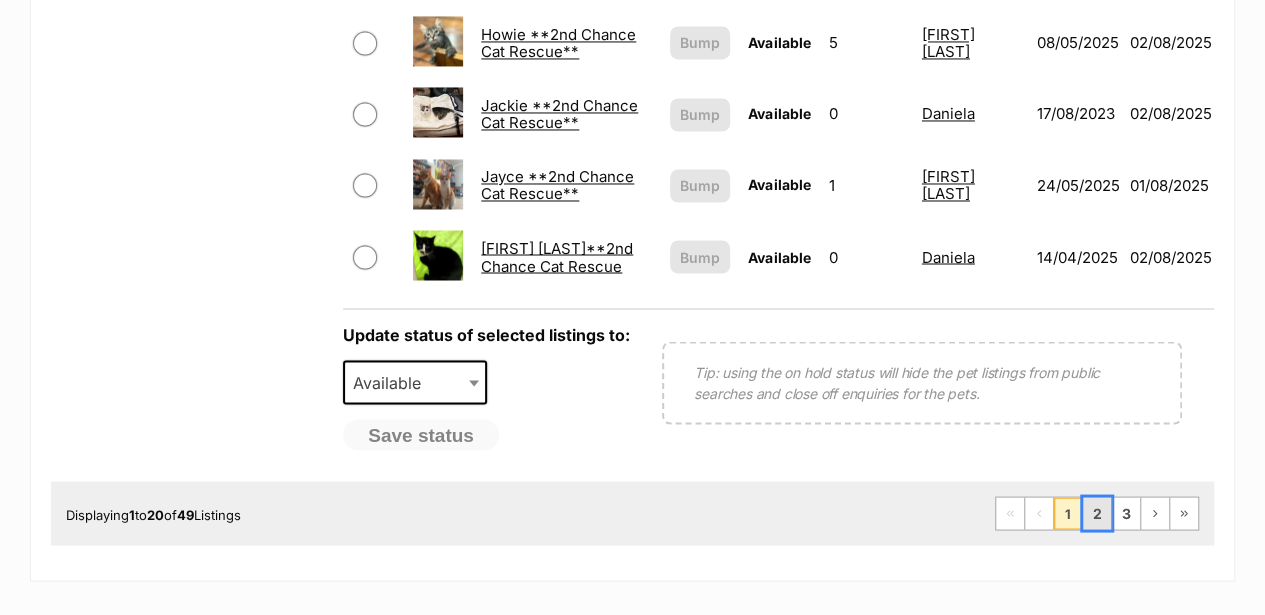 click on "2" at bounding box center (1097, 513) 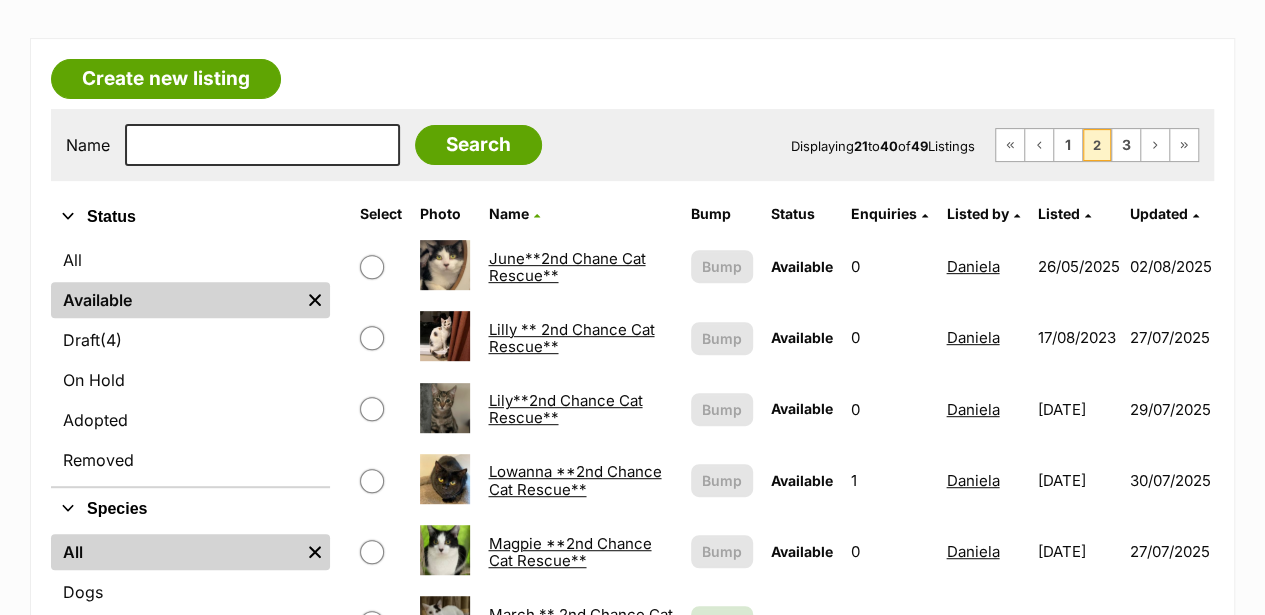 scroll, scrollTop: 0, scrollLeft: 0, axis: both 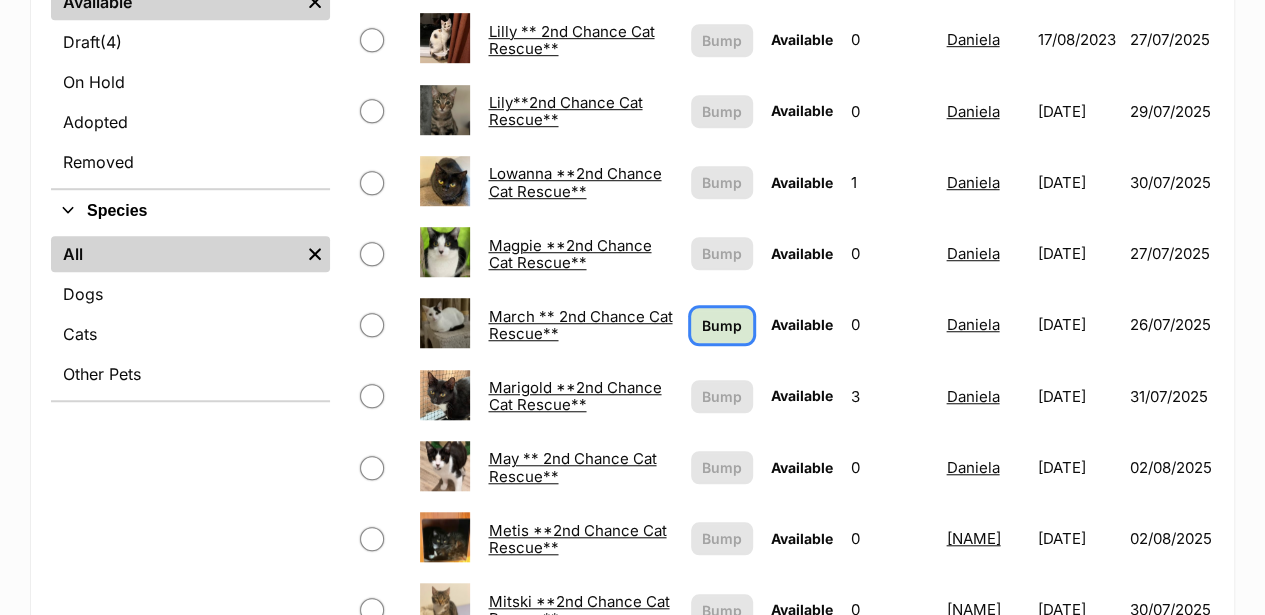 click on "Bump" at bounding box center [722, 325] 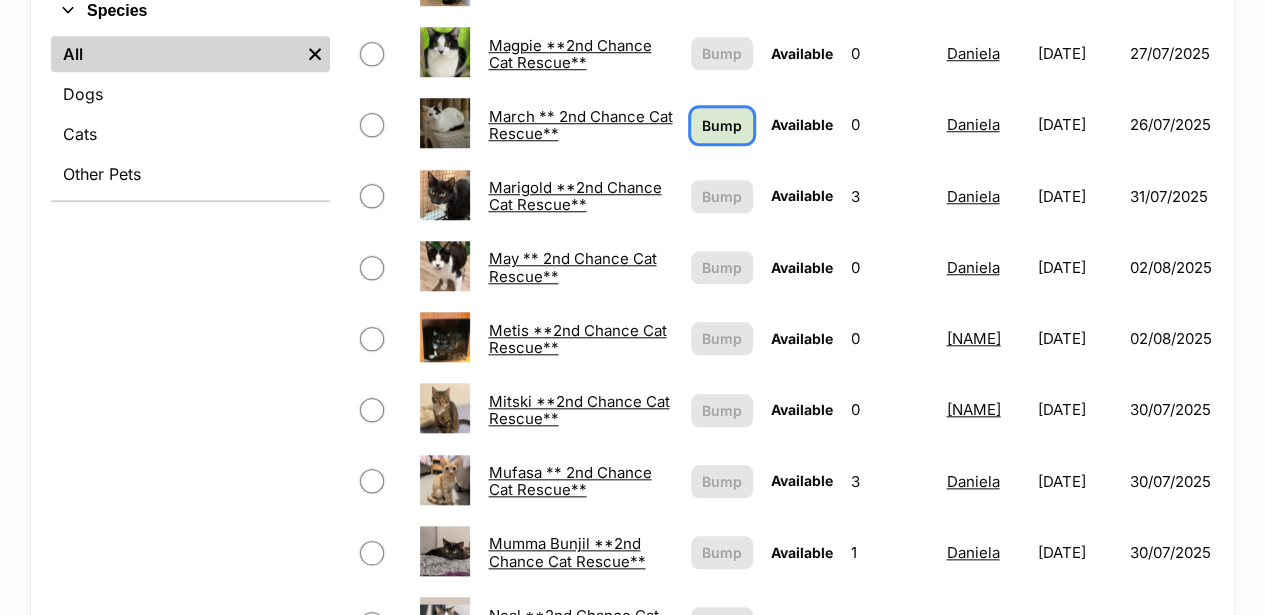 scroll, scrollTop: 804, scrollLeft: 0, axis: vertical 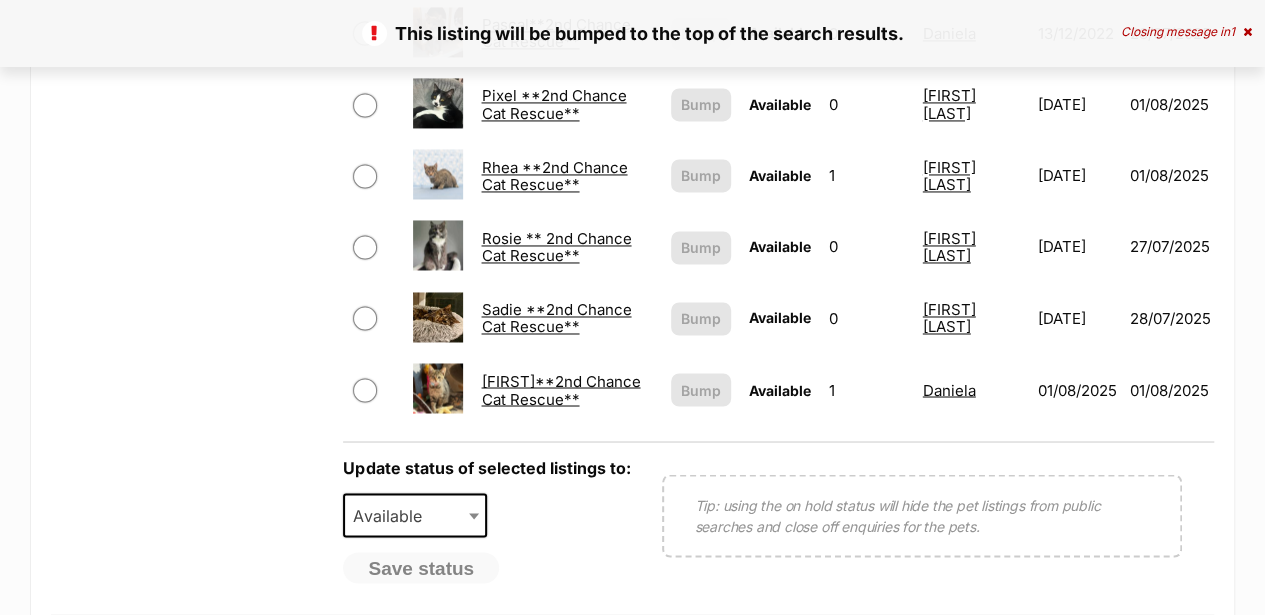 click on "Senna**2nd Chance Cat Rescue**" at bounding box center (560, 389) 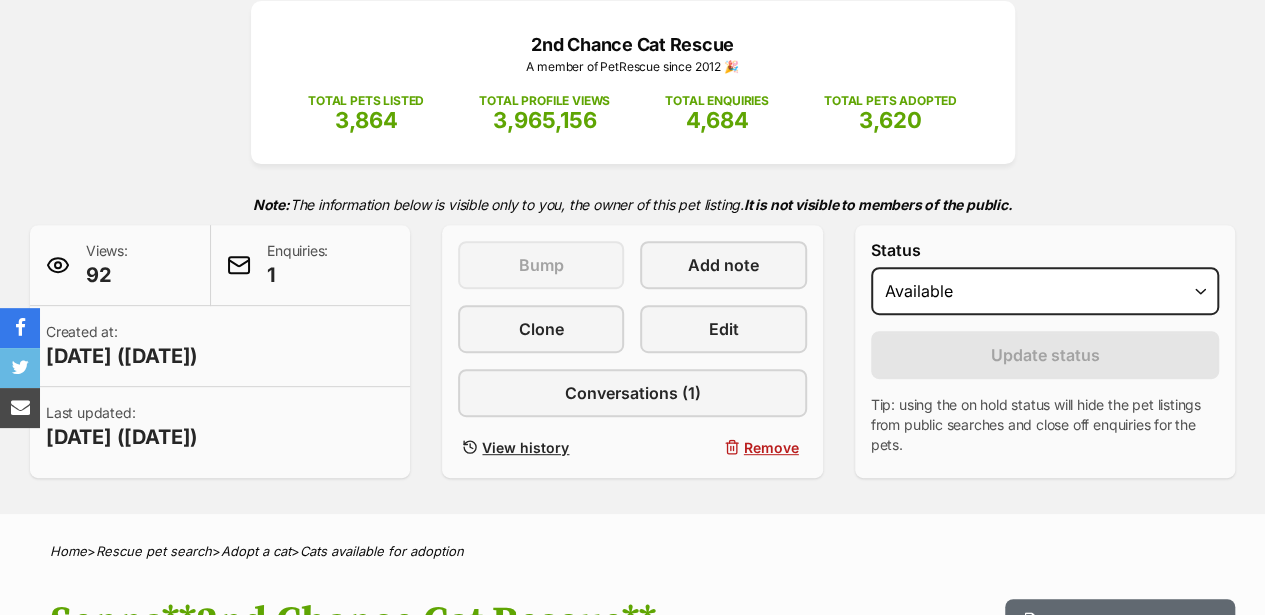 scroll, scrollTop: 266, scrollLeft: 0, axis: vertical 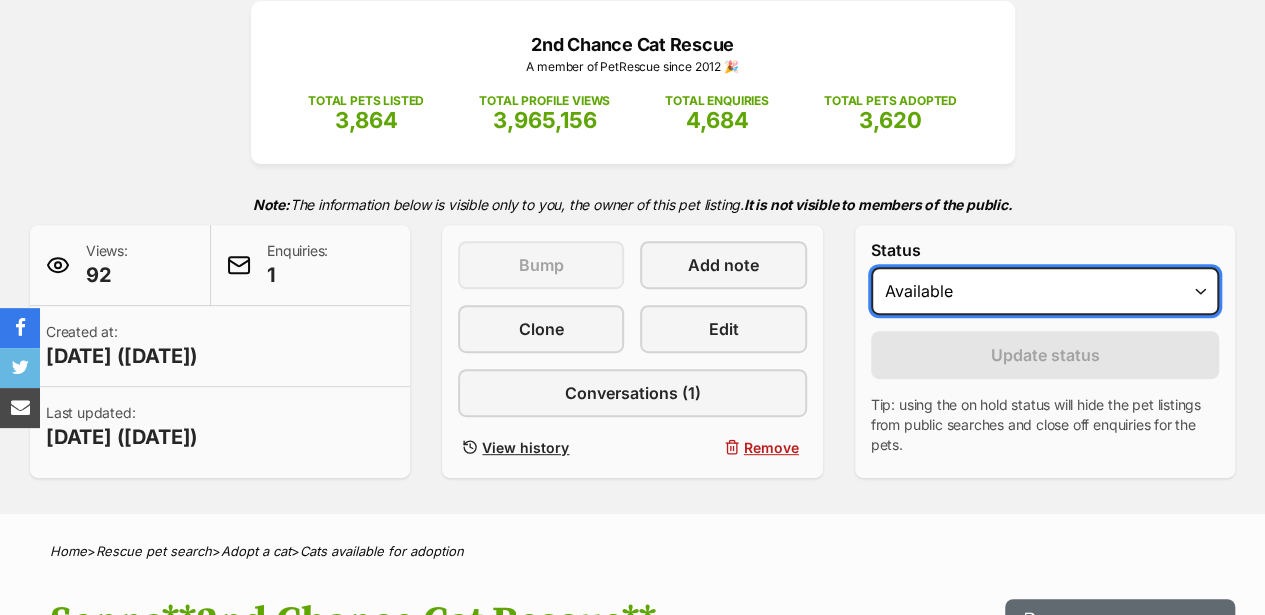 click on "Draft - not available as listing has enquires
Available
On hold
Adopted" at bounding box center [1045, 291] 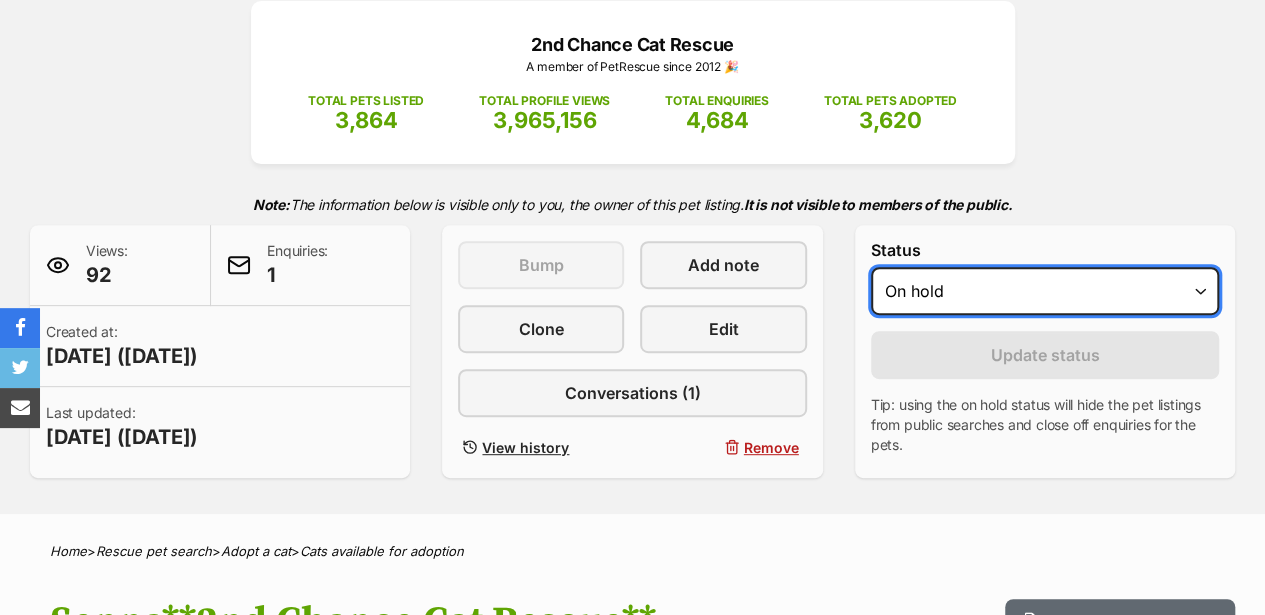 click on "Draft - not available as listing has enquires
Available
On hold
Adopted" at bounding box center [1045, 291] 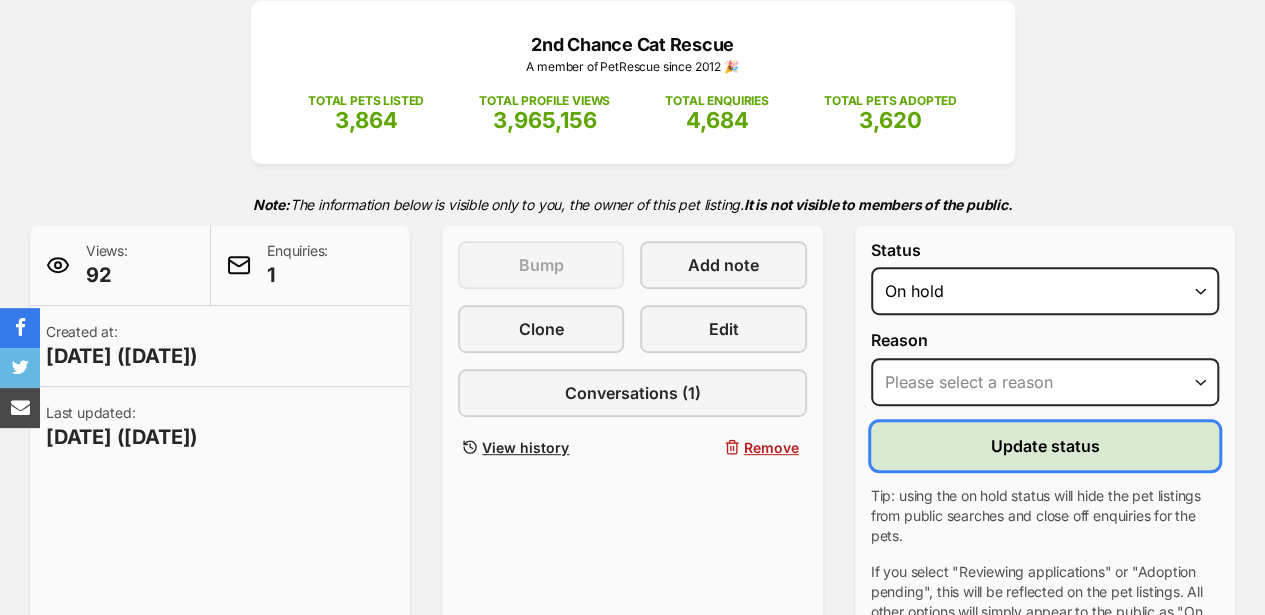 click on "Update status" at bounding box center [1044, 446] 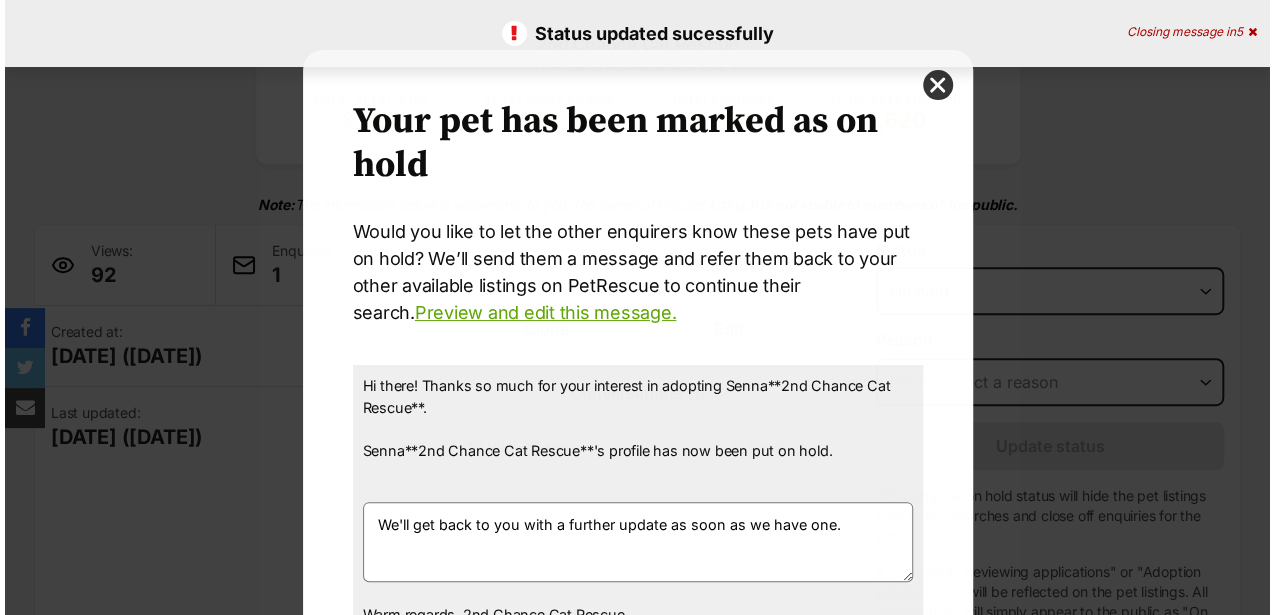 scroll, scrollTop: 0, scrollLeft: 0, axis: both 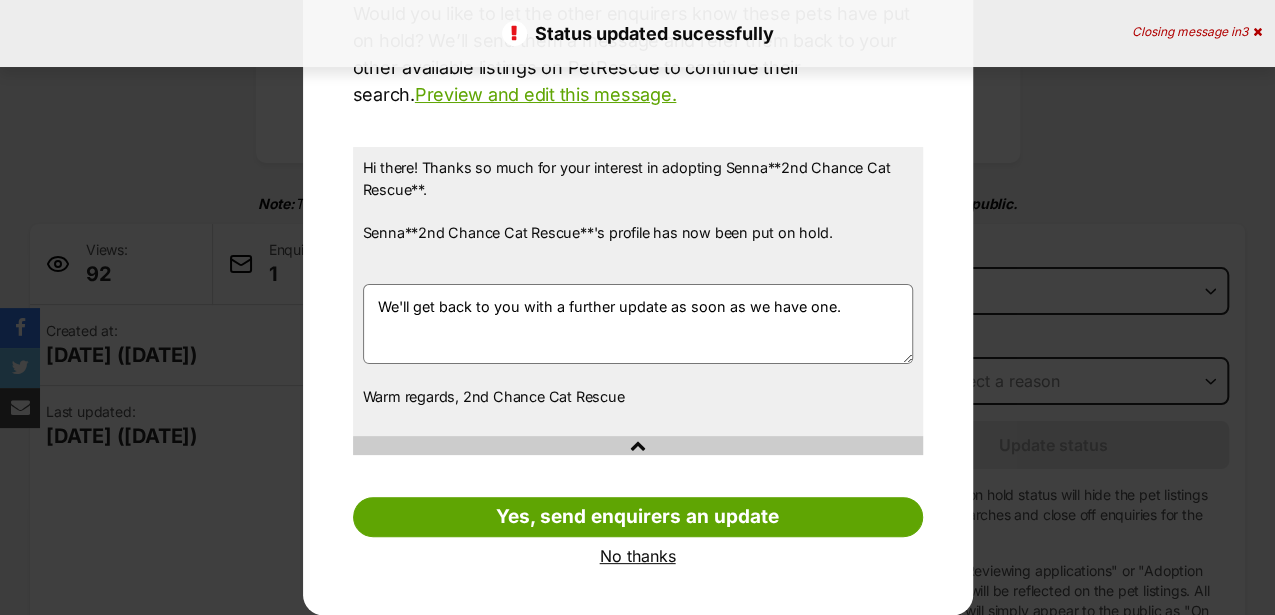 click on "No thanks" at bounding box center [638, 556] 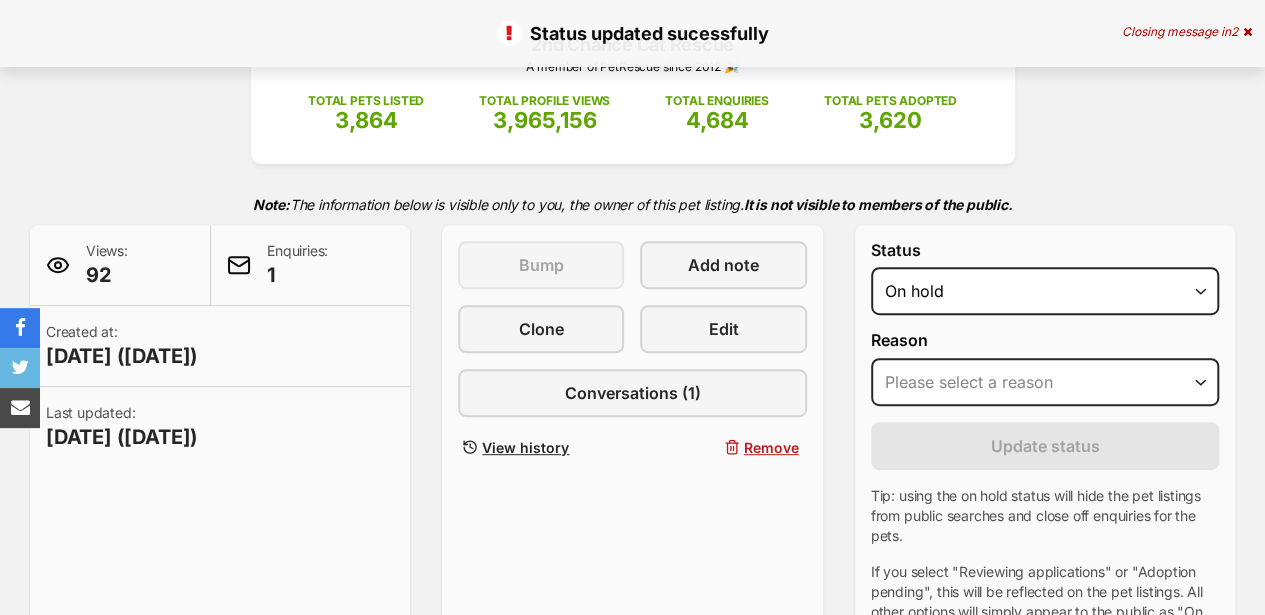 scroll, scrollTop: 0, scrollLeft: 0, axis: both 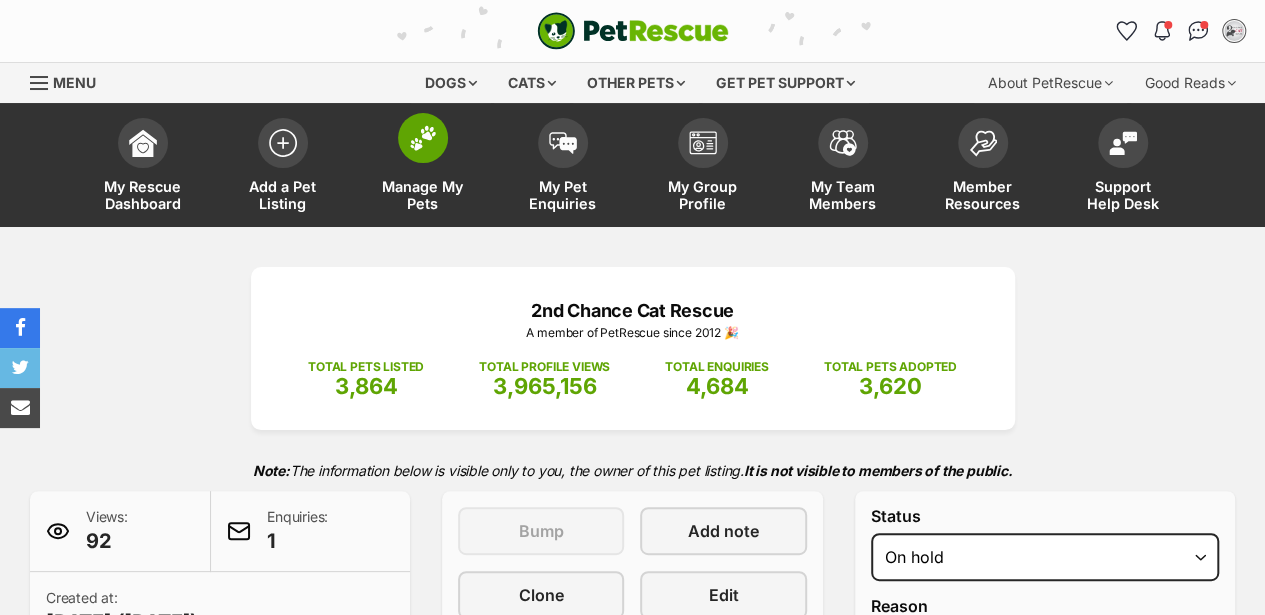 click at bounding box center (423, 138) 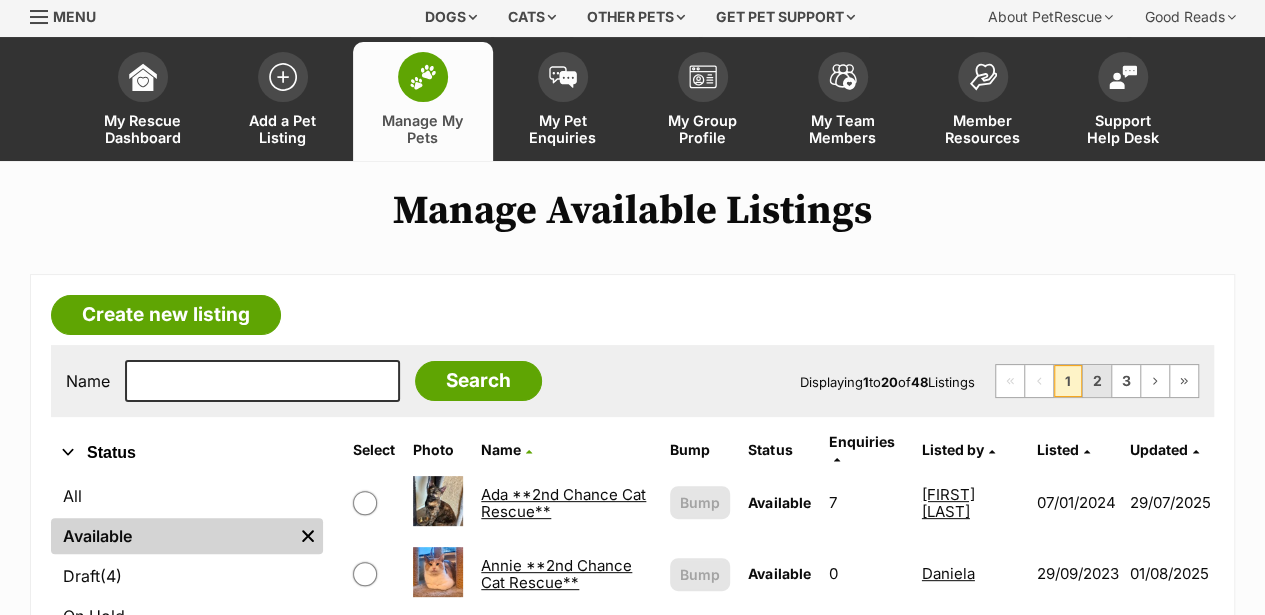 scroll, scrollTop: 0, scrollLeft: 0, axis: both 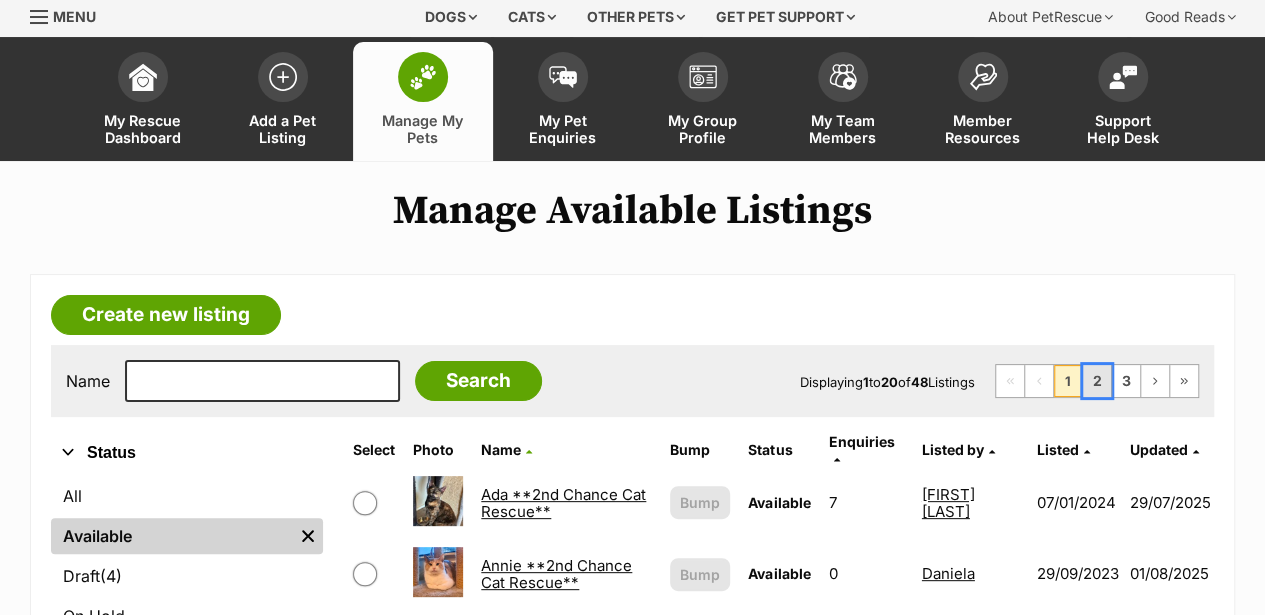 click on "2" at bounding box center [1097, 381] 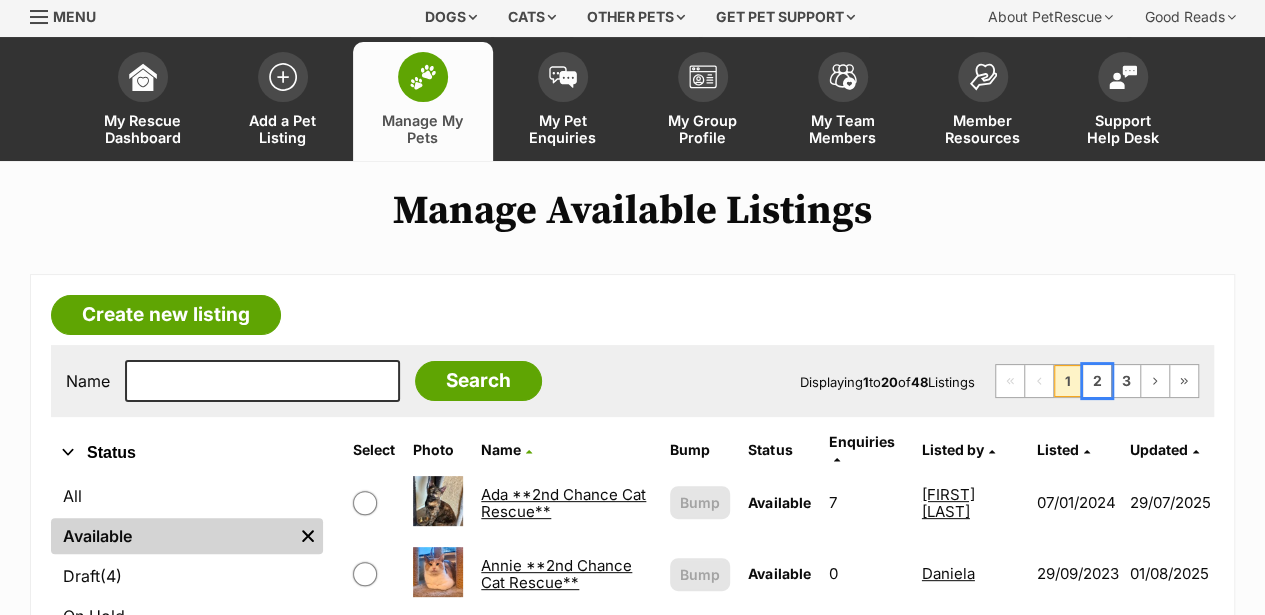 scroll, scrollTop: 109, scrollLeft: 0, axis: vertical 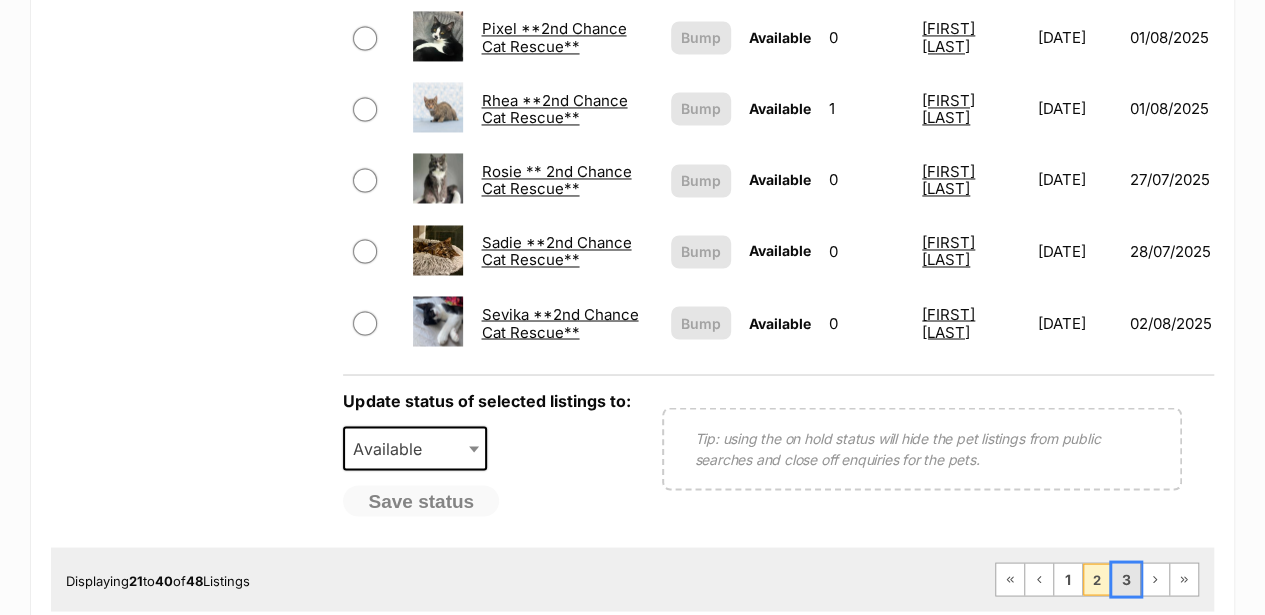 click on "3" at bounding box center (1126, 579) 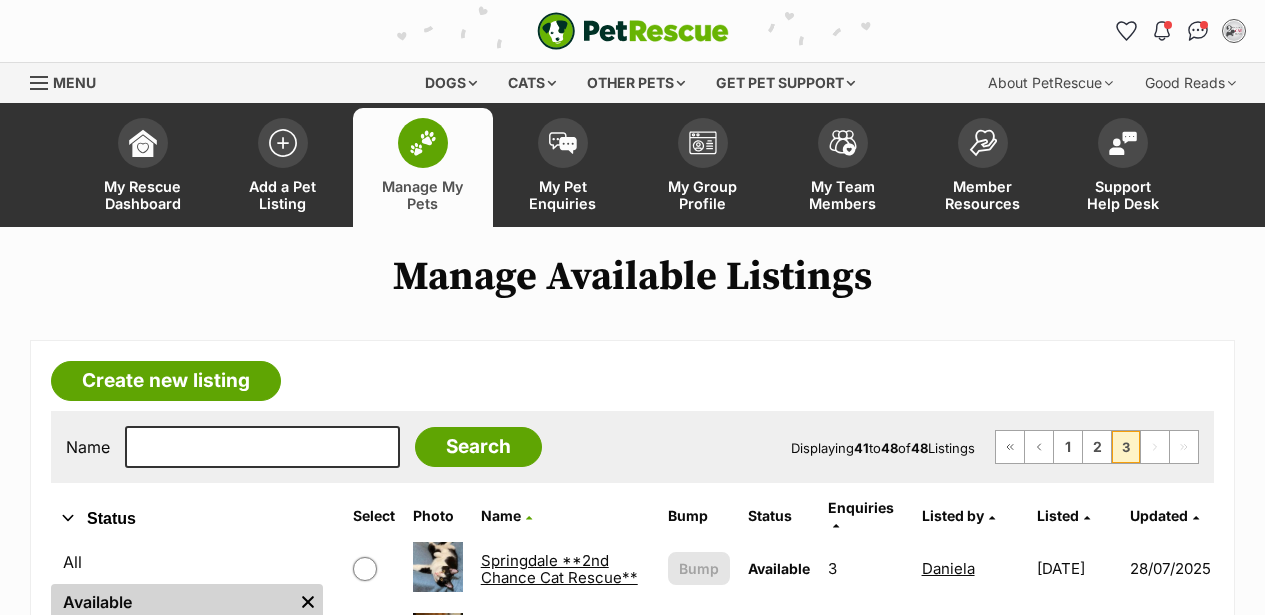 scroll, scrollTop: 0, scrollLeft: 0, axis: both 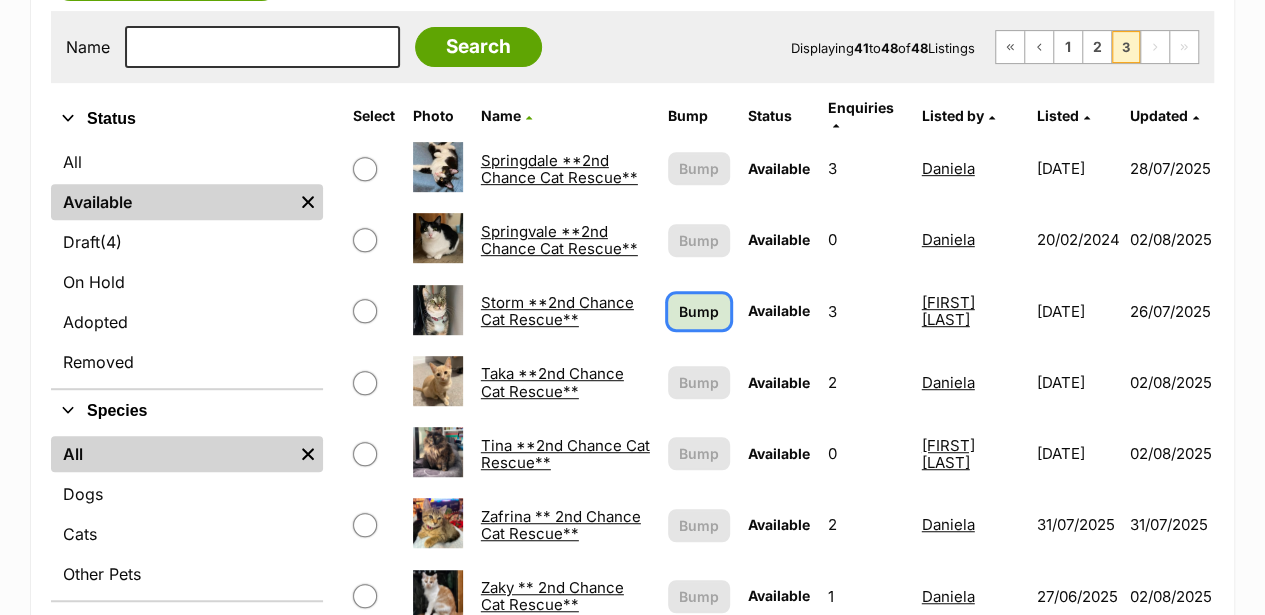 click on "Bump" at bounding box center [699, 311] 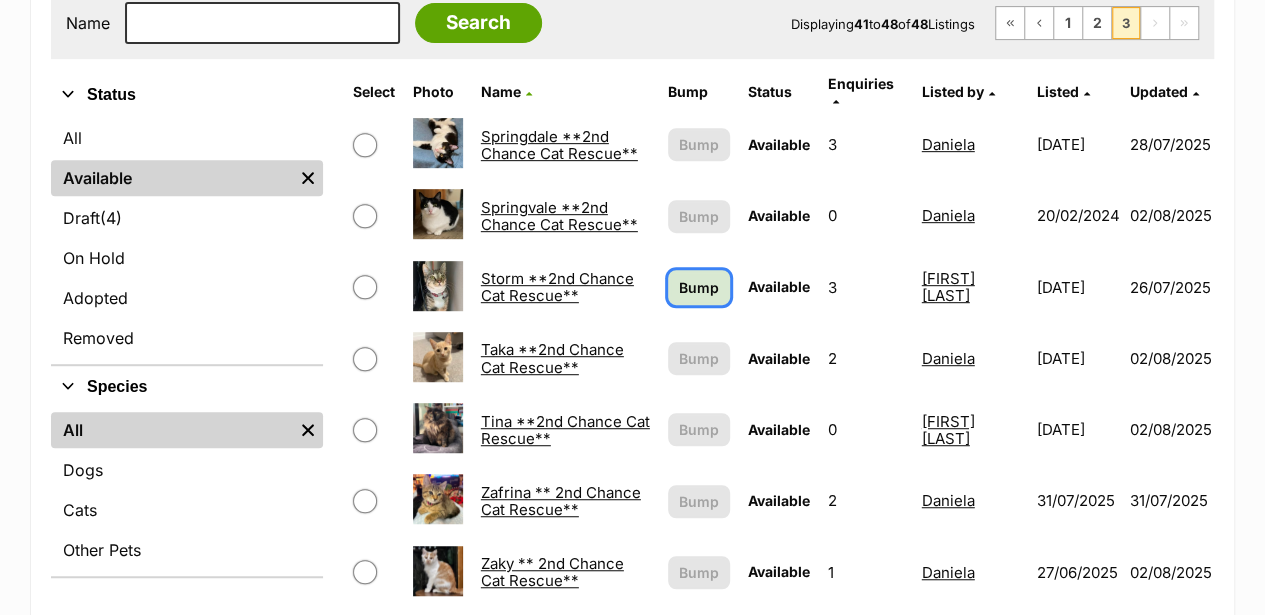 scroll, scrollTop: 466, scrollLeft: 0, axis: vertical 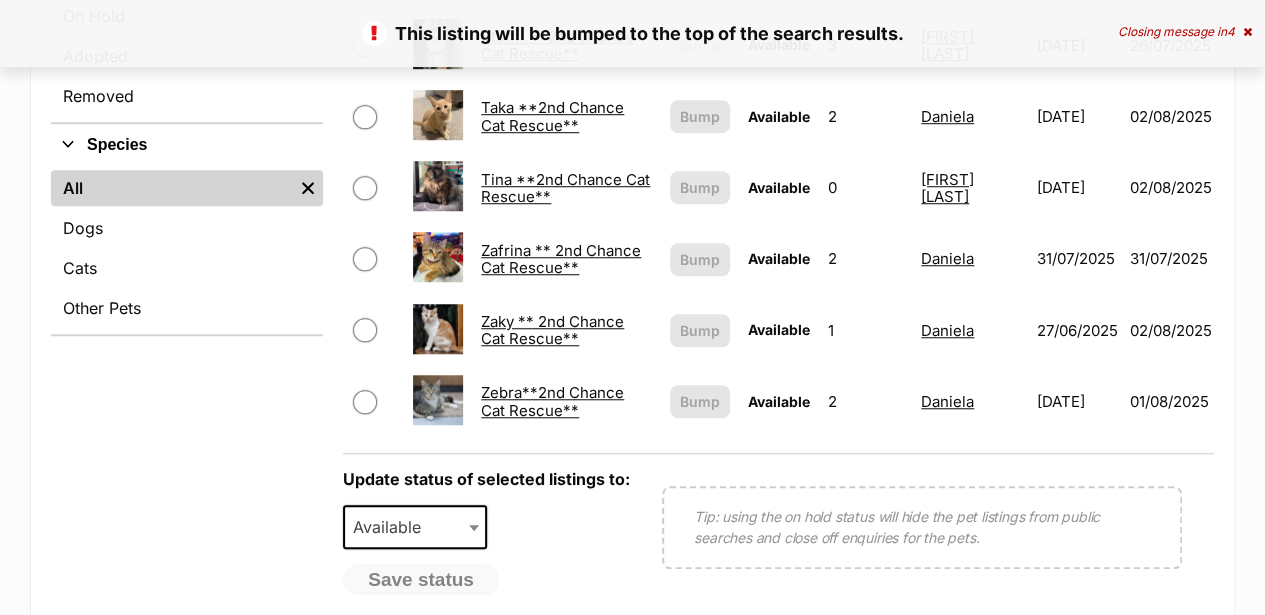 click on "Zafrina ** 2nd Chance Cat Rescue**" at bounding box center (561, 259) 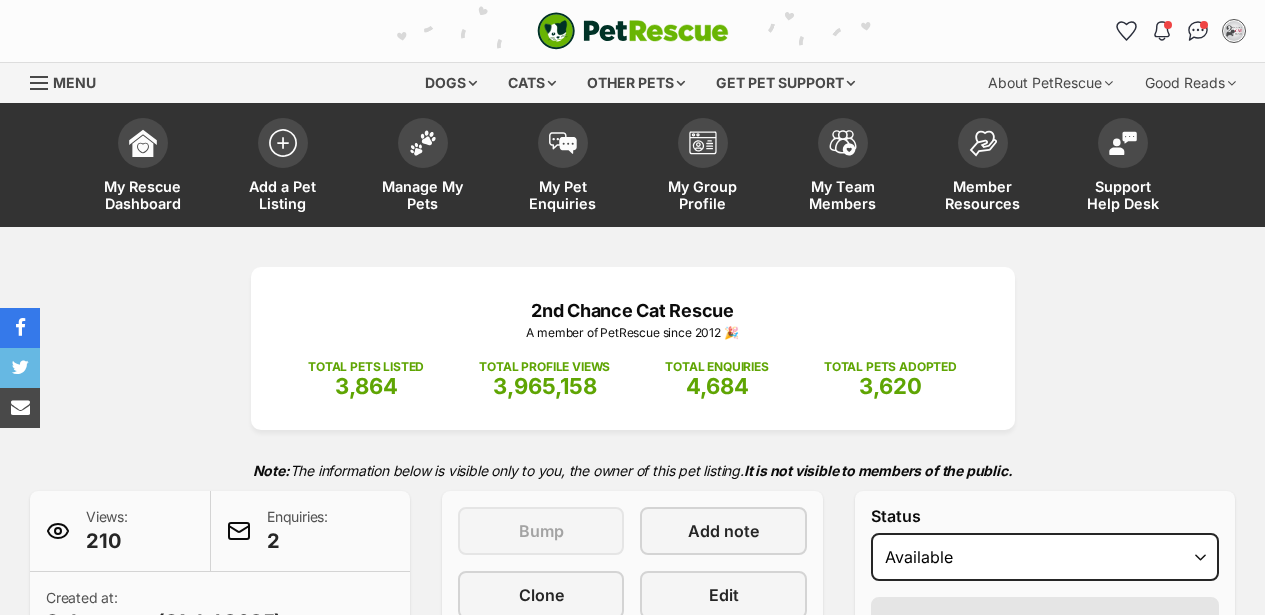 scroll, scrollTop: 0, scrollLeft: 0, axis: both 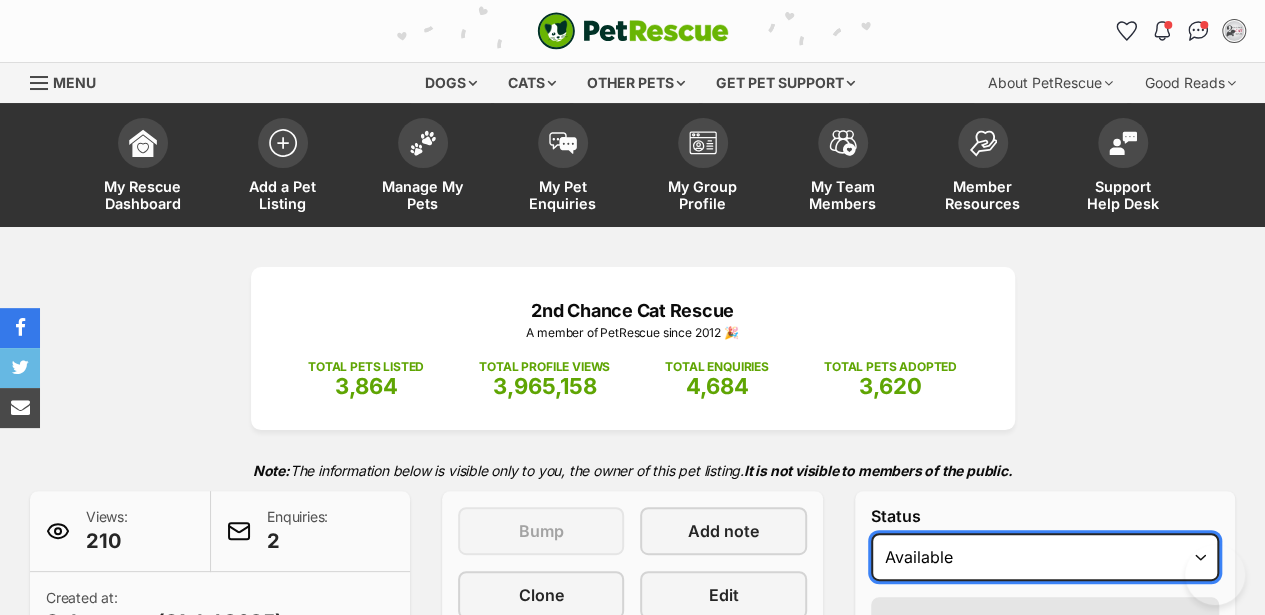 click on "Draft - not available as listing has enquires
Available
On hold
Adopted" at bounding box center (1045, 557) 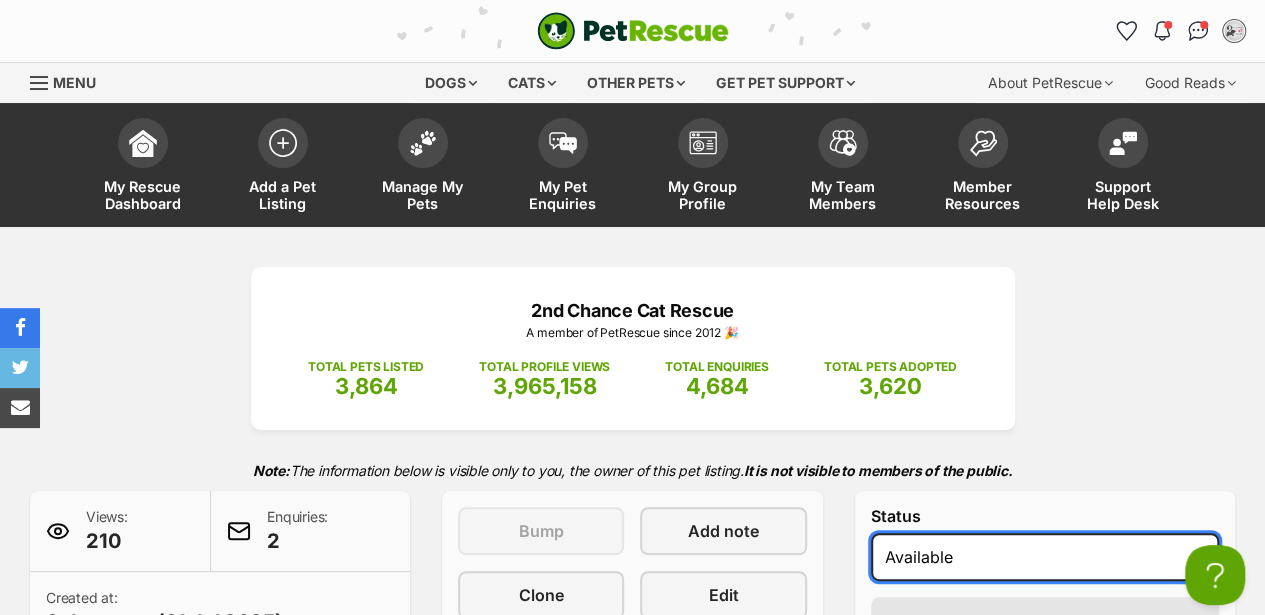 scroll, scrollTop: 0, scrollLeft: 0, axis: both 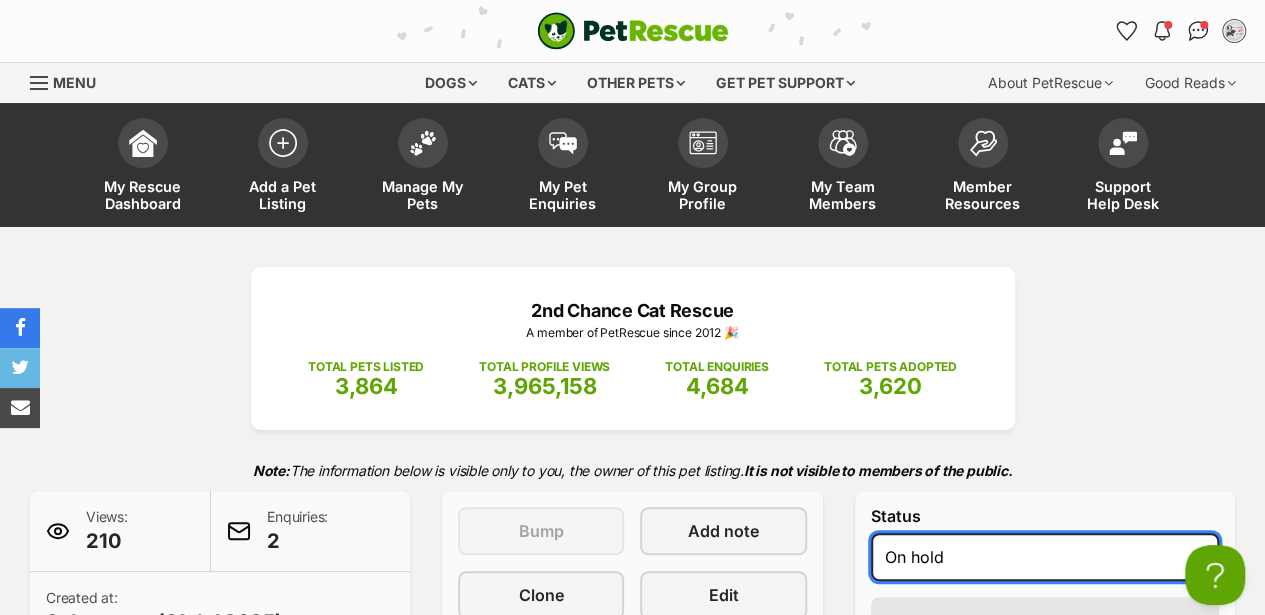 click on "Draft - not available as listing has enquires
Available
On hold
Adopted" at bounding box center (1045, 557) 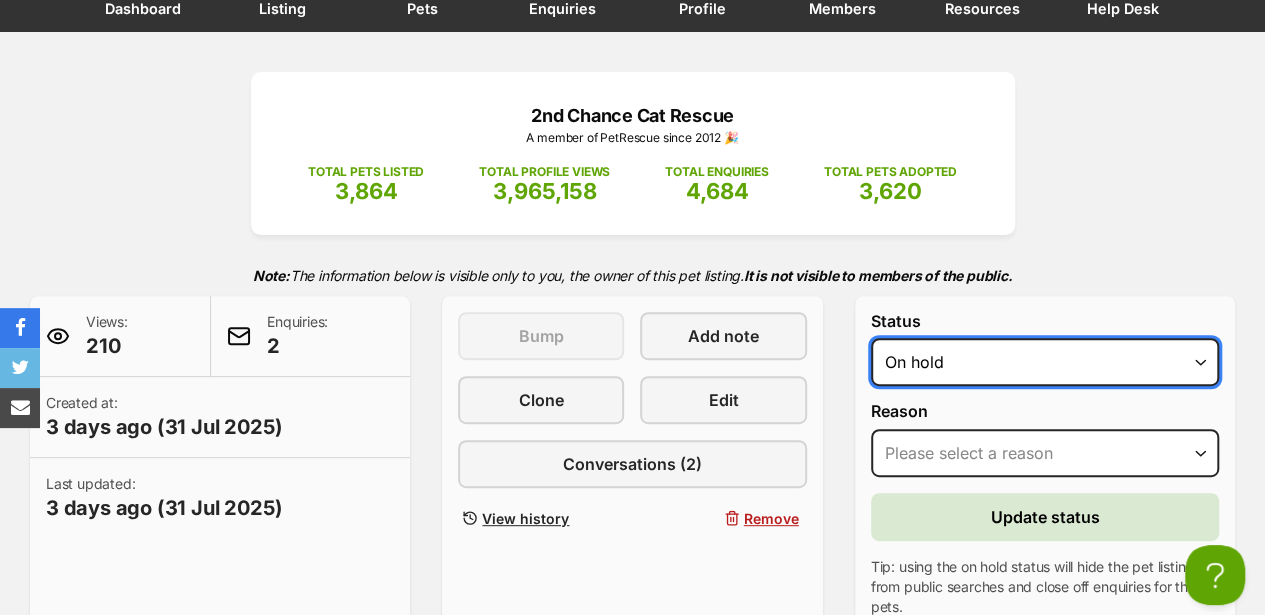 scroll, scrollTop: 200, scrollLeft: 0, axis: vertical 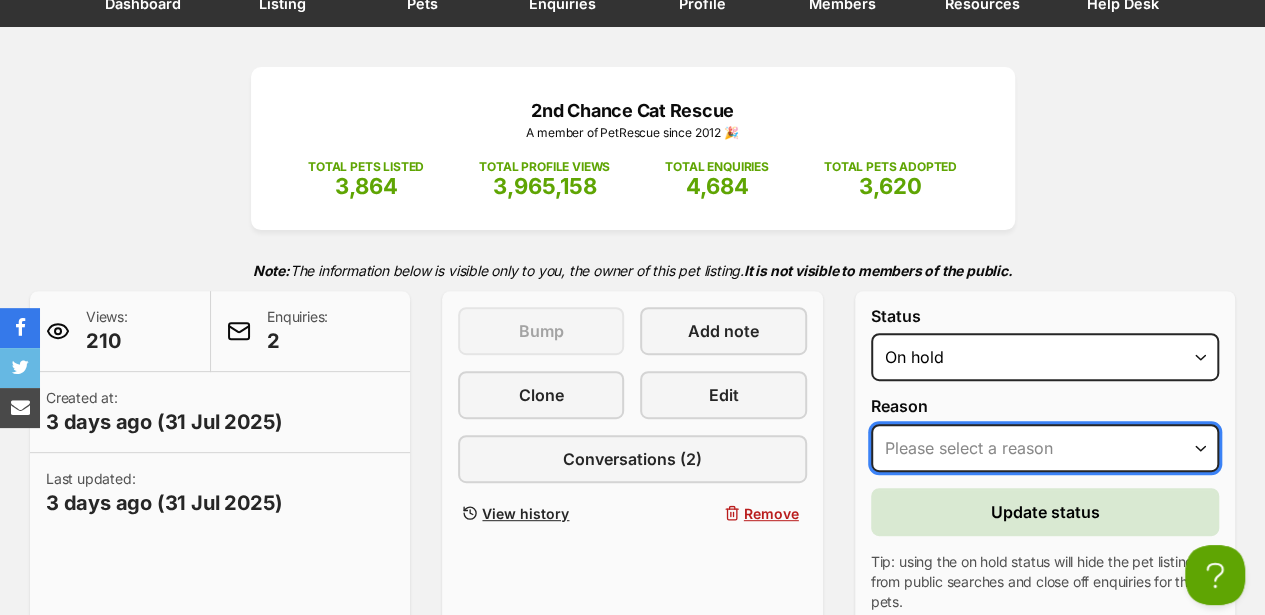 click on "Please select a reason
Medical reasons
Reviewing applications
Adoption pending
Other" at bounding box center (1045, 448) 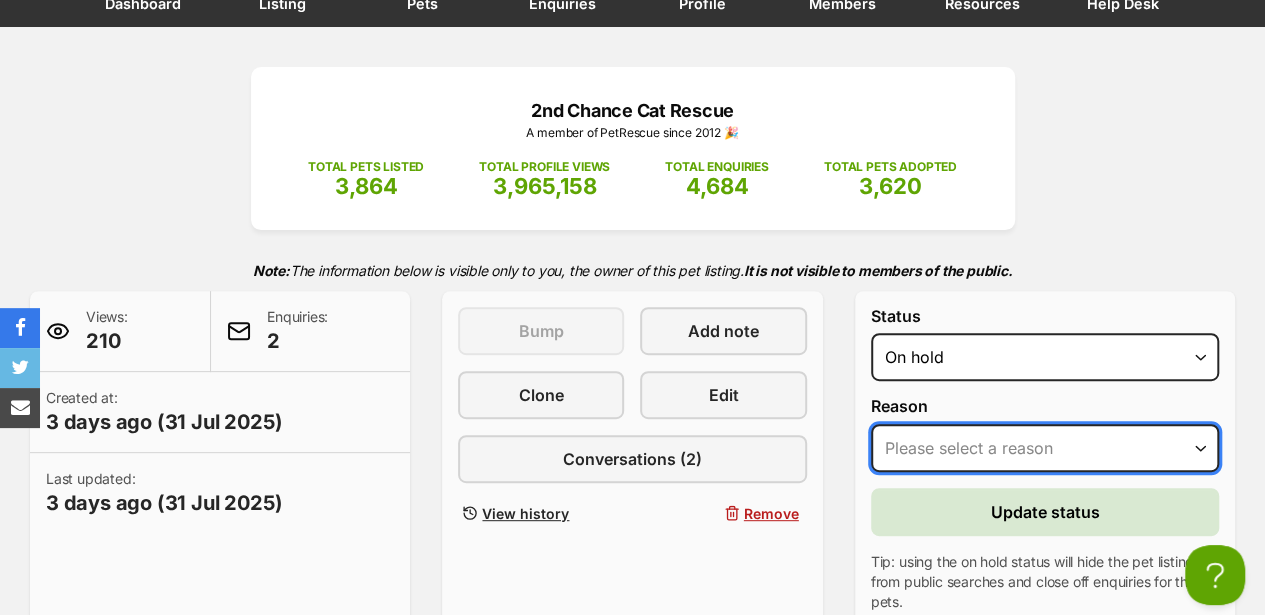 select on "adoption_pending" 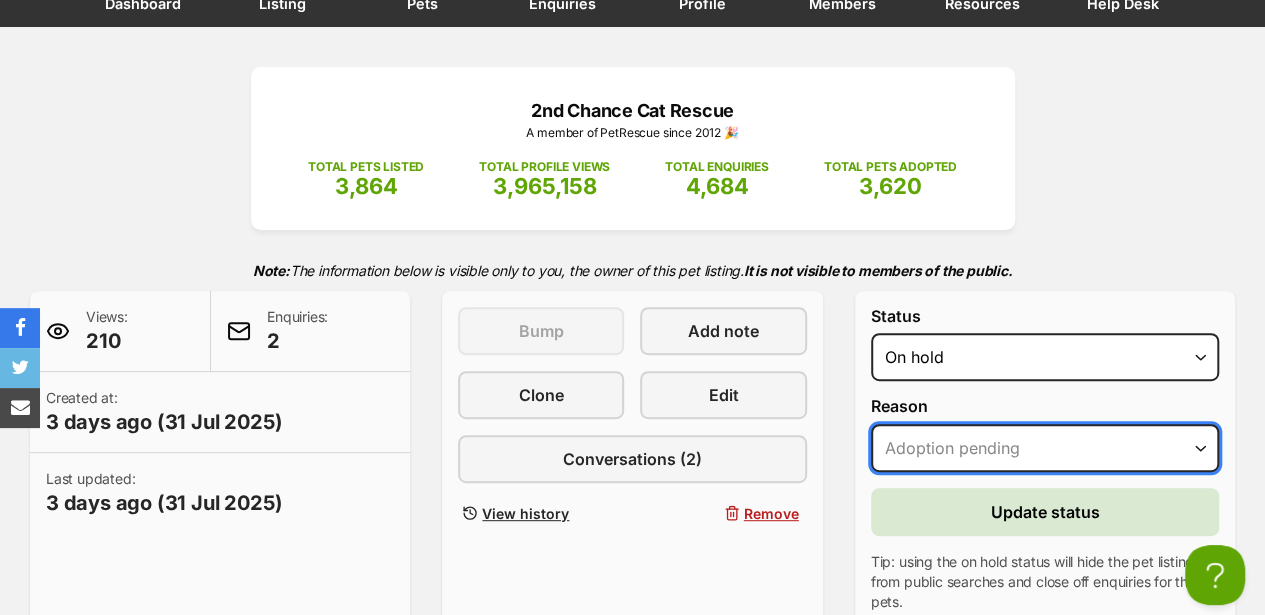 click on "Please select a reason
Medical reasons
Reviewing applications
Adoption pending
Other" at bounding box center [1045, 448] 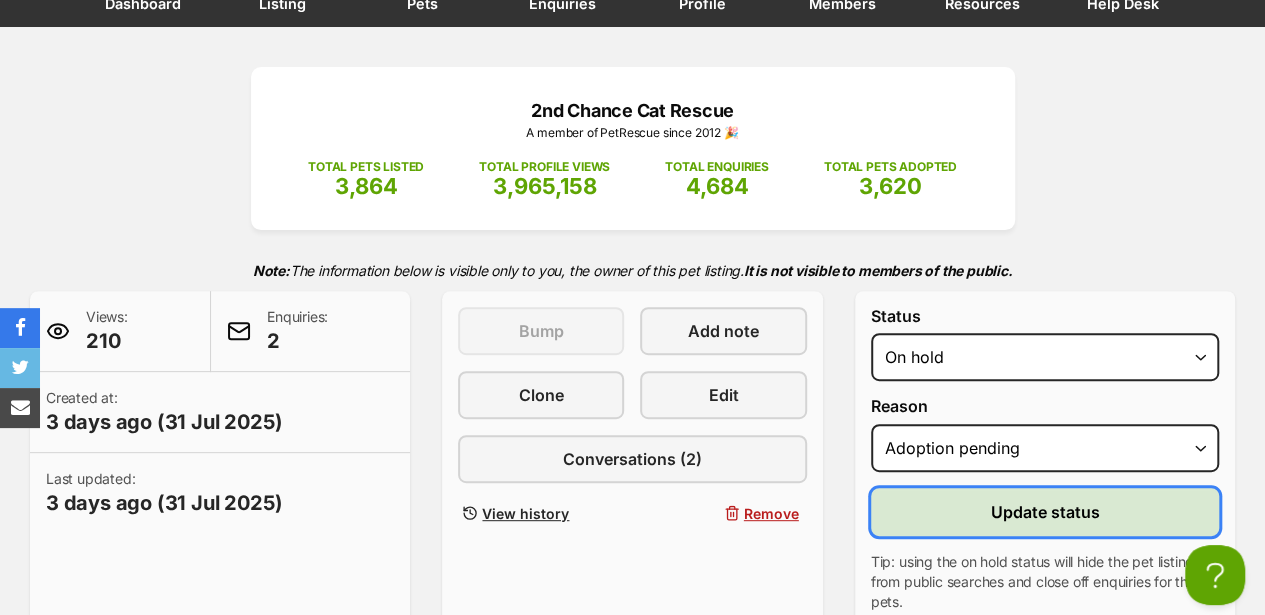 click on "Update status" at bounding box center (1044, 512) 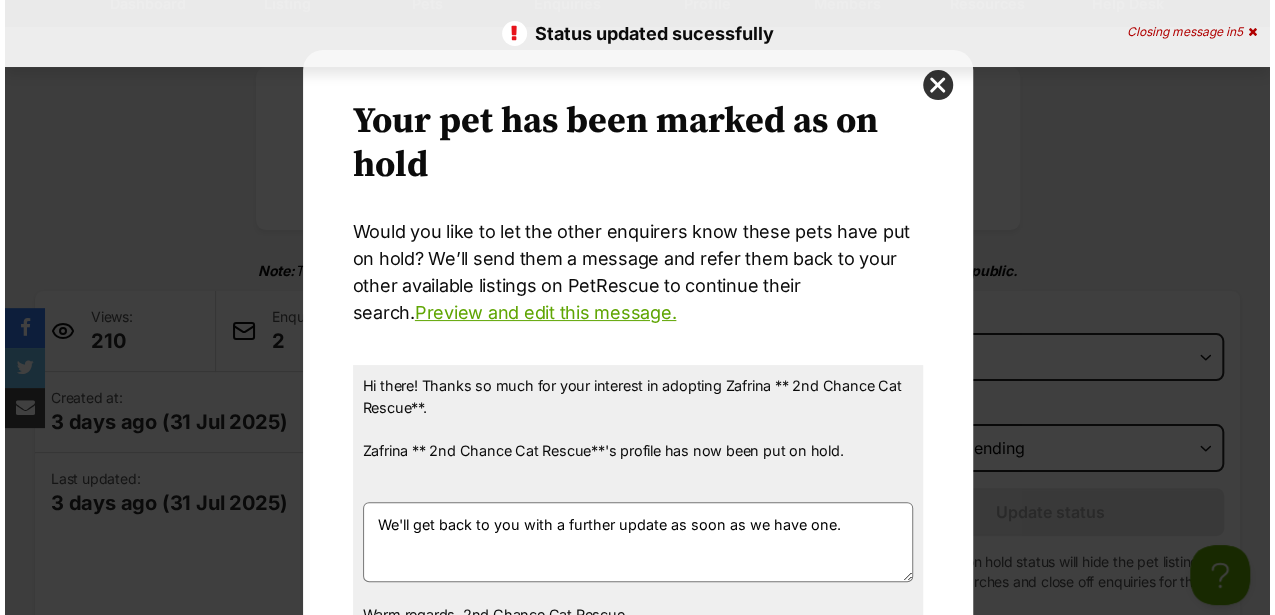 scroll, scrollTop: 0, scrollLeft: 0, axis: both 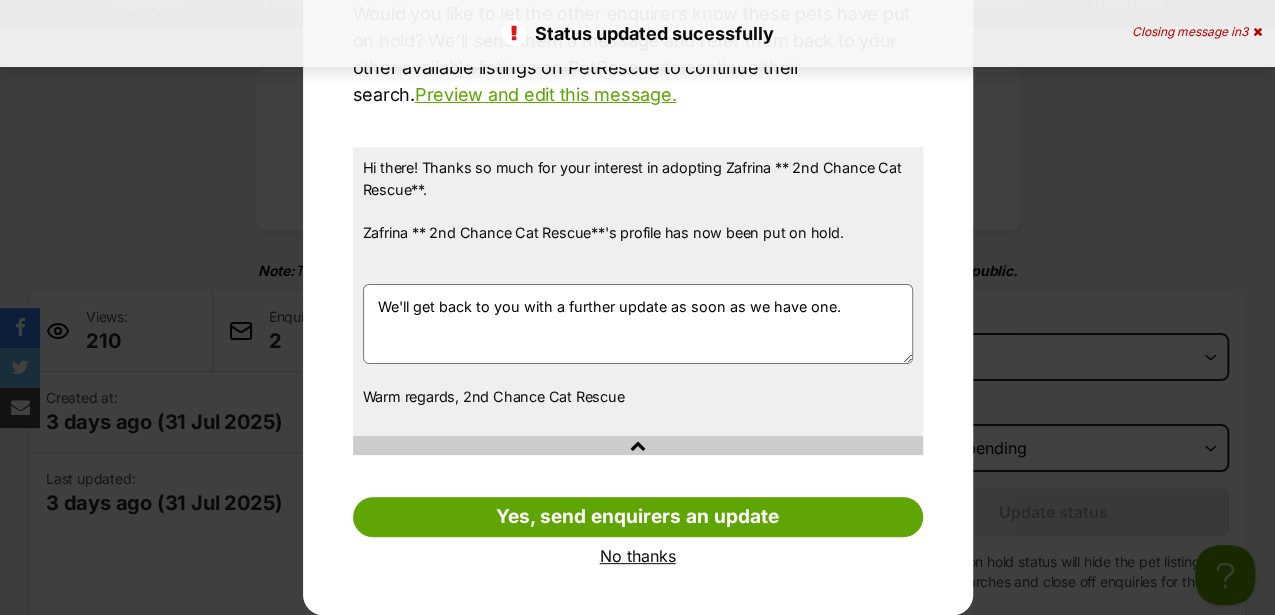 click on "No thanks" at bounding box center (638, 556) 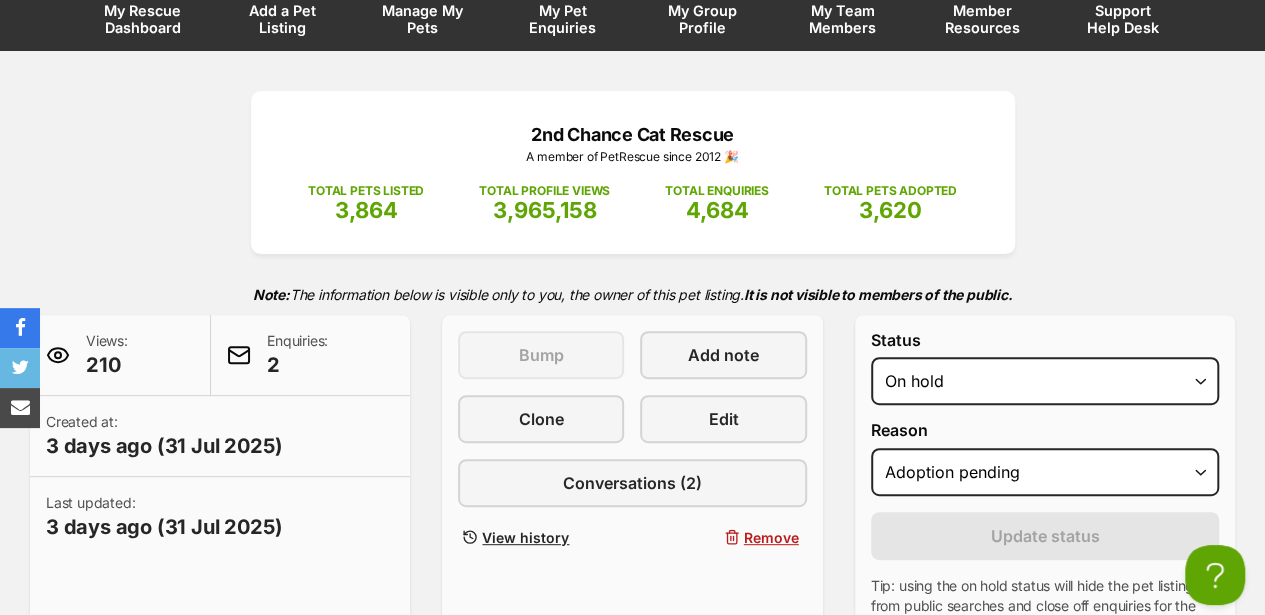 scroll, scrollTop: 0, scrollLeft: 0, axis: both 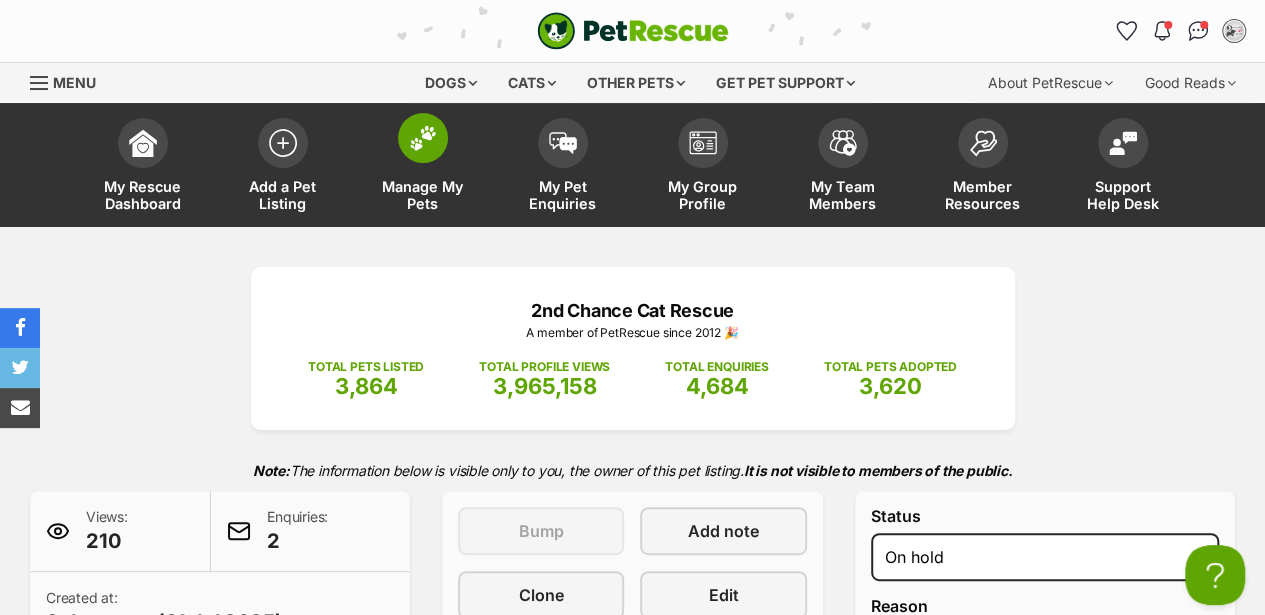 click at bounding box center [423, 138] 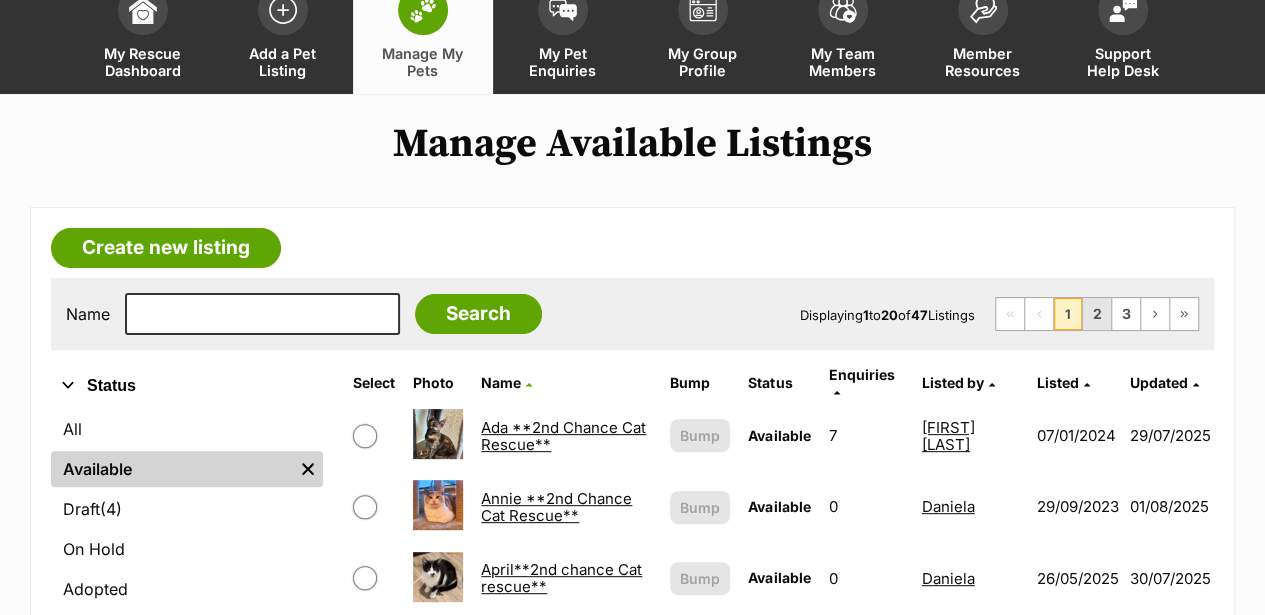scroll, scrollTop: 133, scrollLeft: 0, axis: vertical 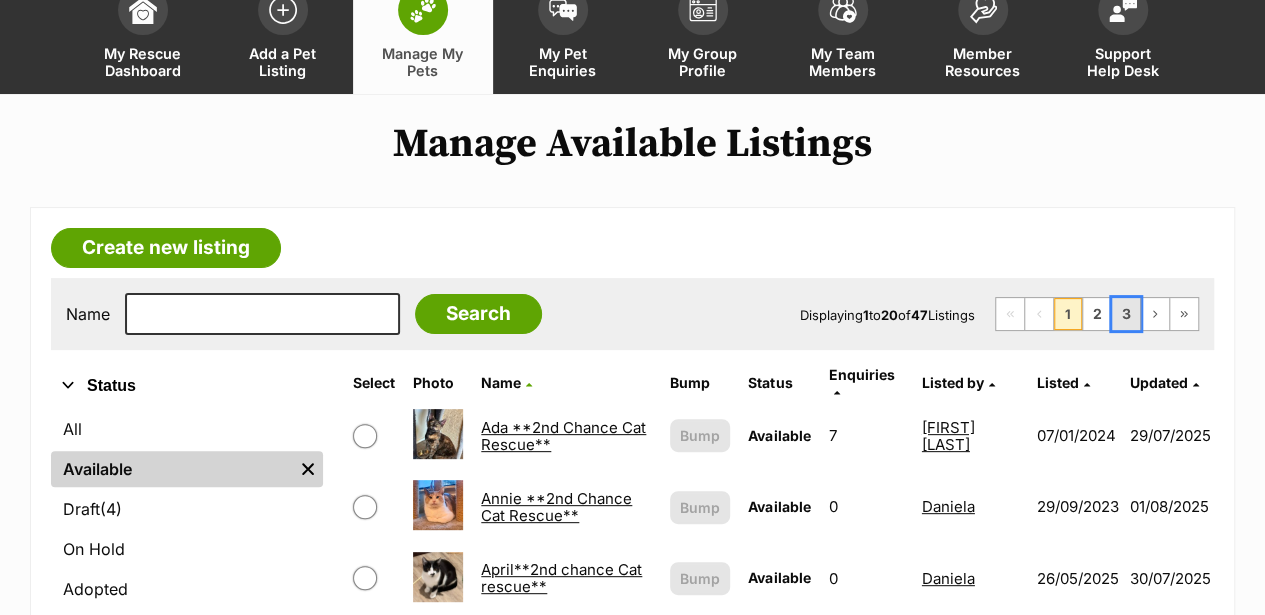 click on "3" at bounding box center (1126, 314) 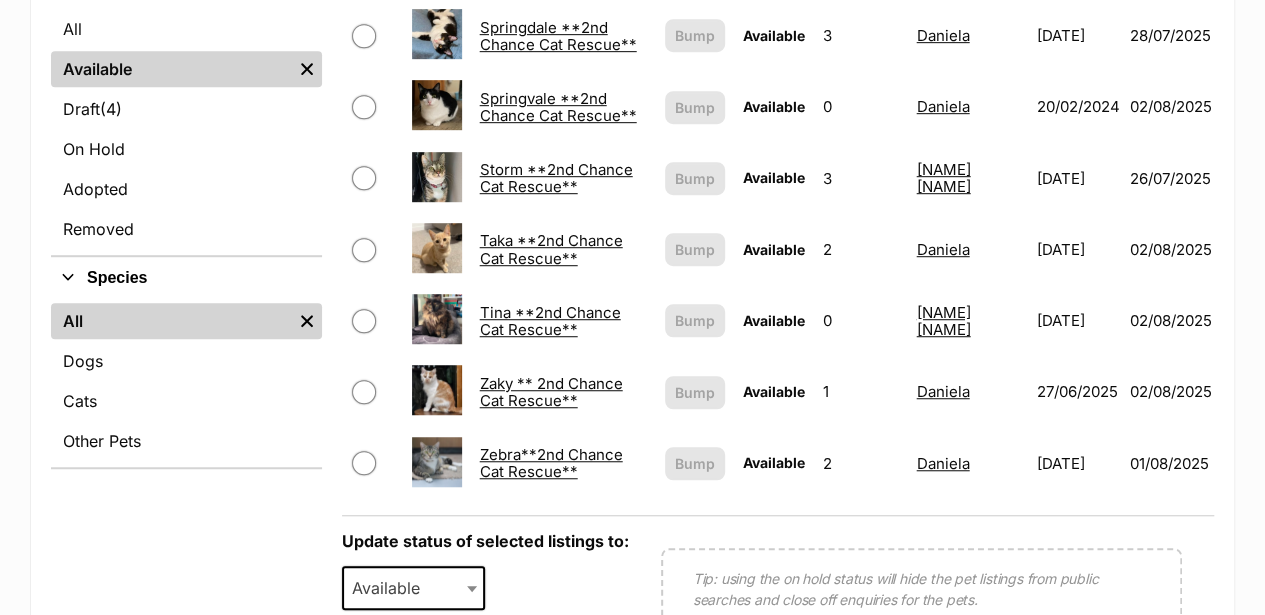 scroll, scrollTop: 533, scrollLeft: 0, axis: vertical 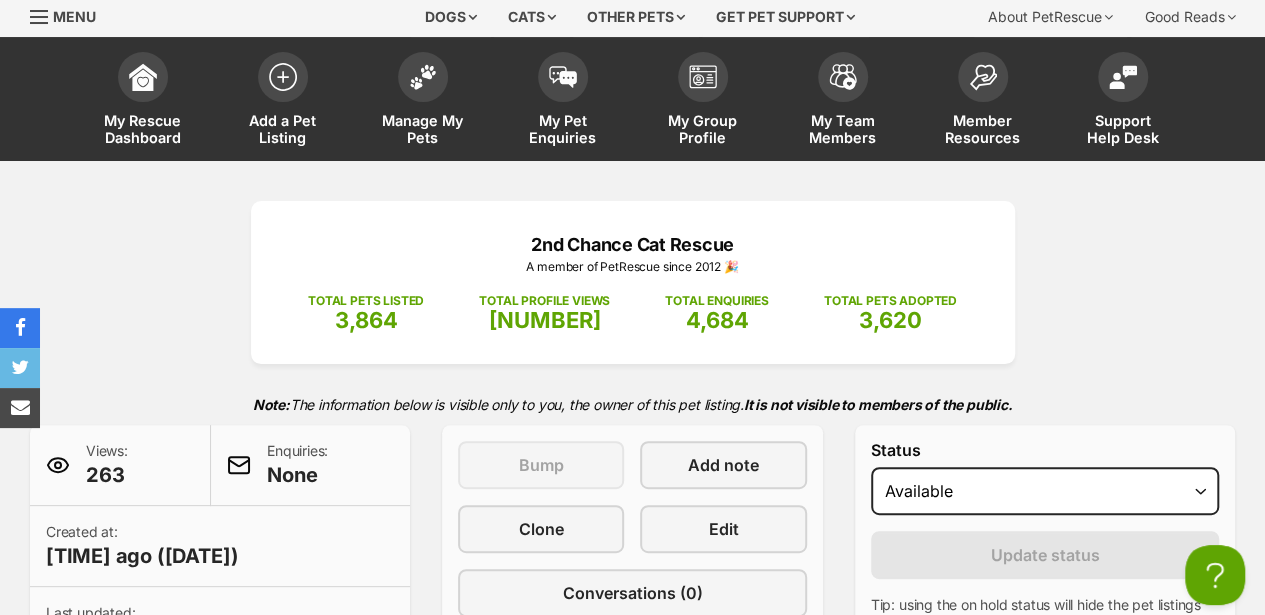 select on "on_hold" 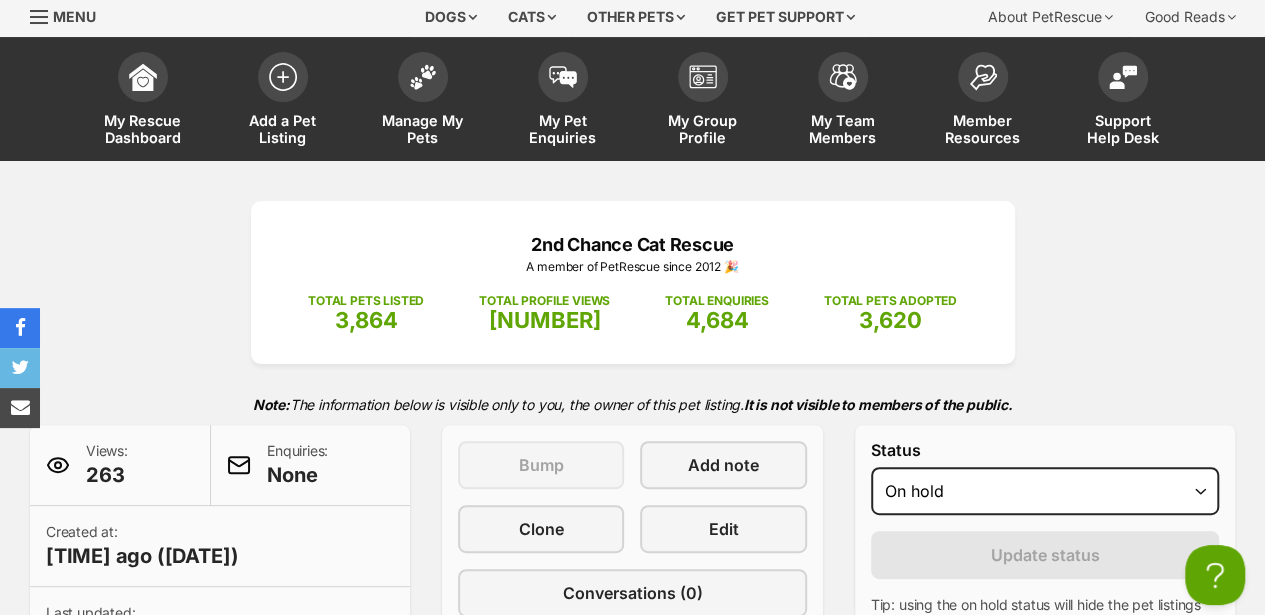 click on "Draft
Available
On hold
Adopted" at bounding box center [1045, 491] 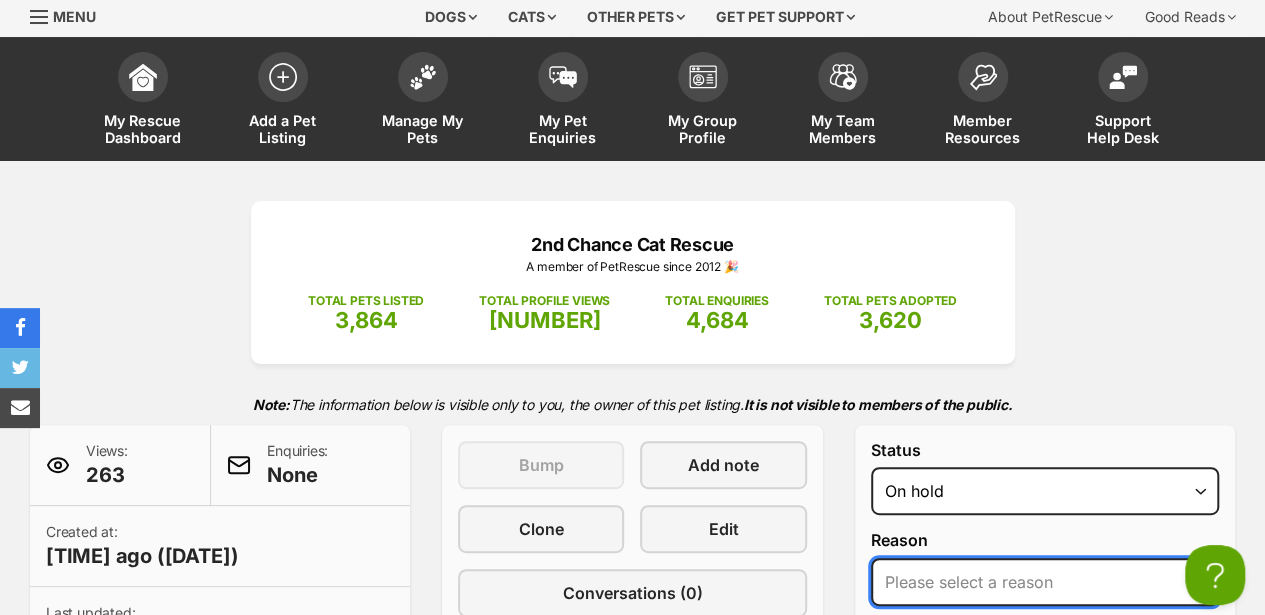 click on "Please select a reason
Medical reasons
Reviewing applications
Adoption pending
Other" at bounding box center [1045, 582] 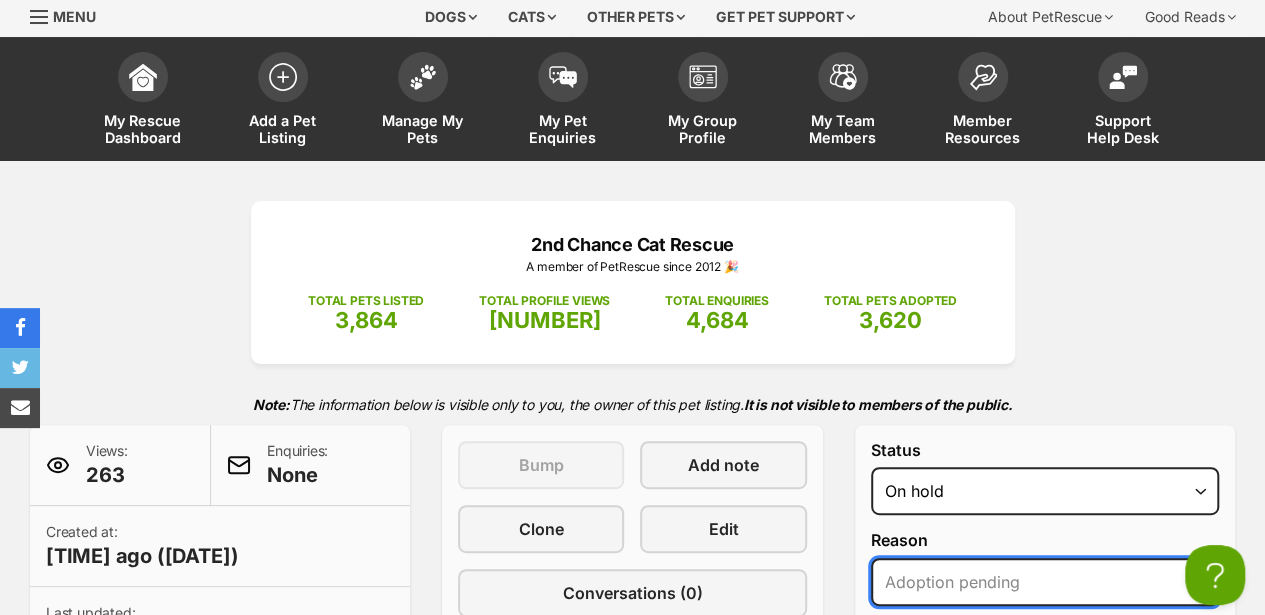 click on "Please select a reason
Medical reasons
Reviewing applications
Adoption pending
Other" at bounding box center (1045, 582) 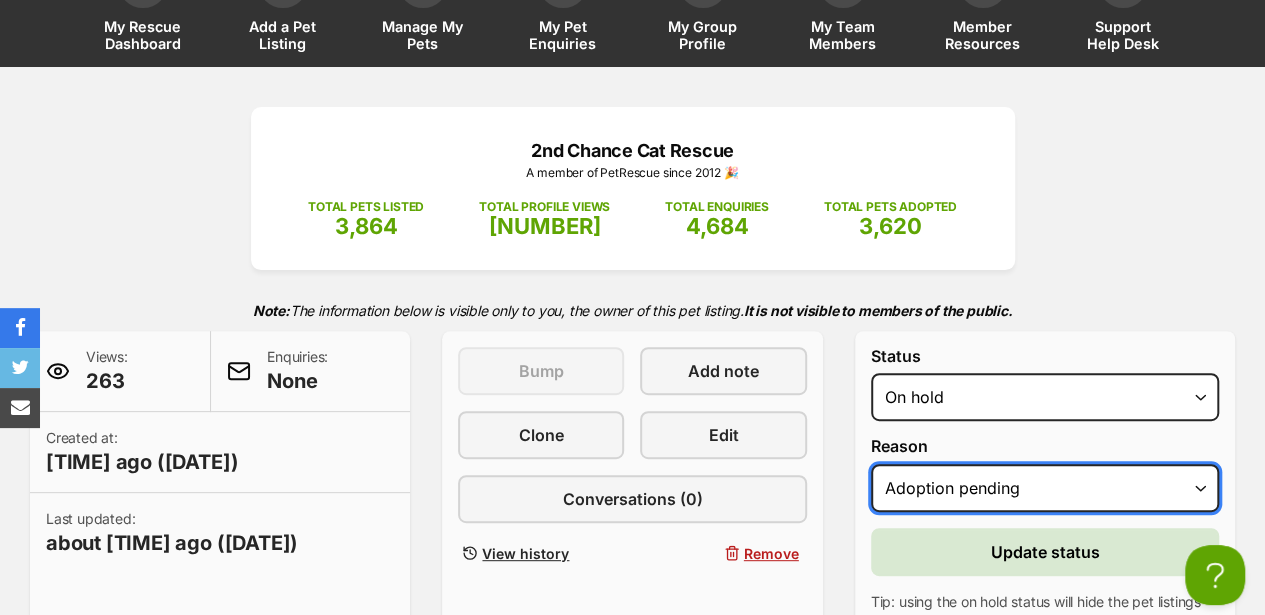 scroll, scrollTop: 266, scrollLeft: 0, axis: vertical 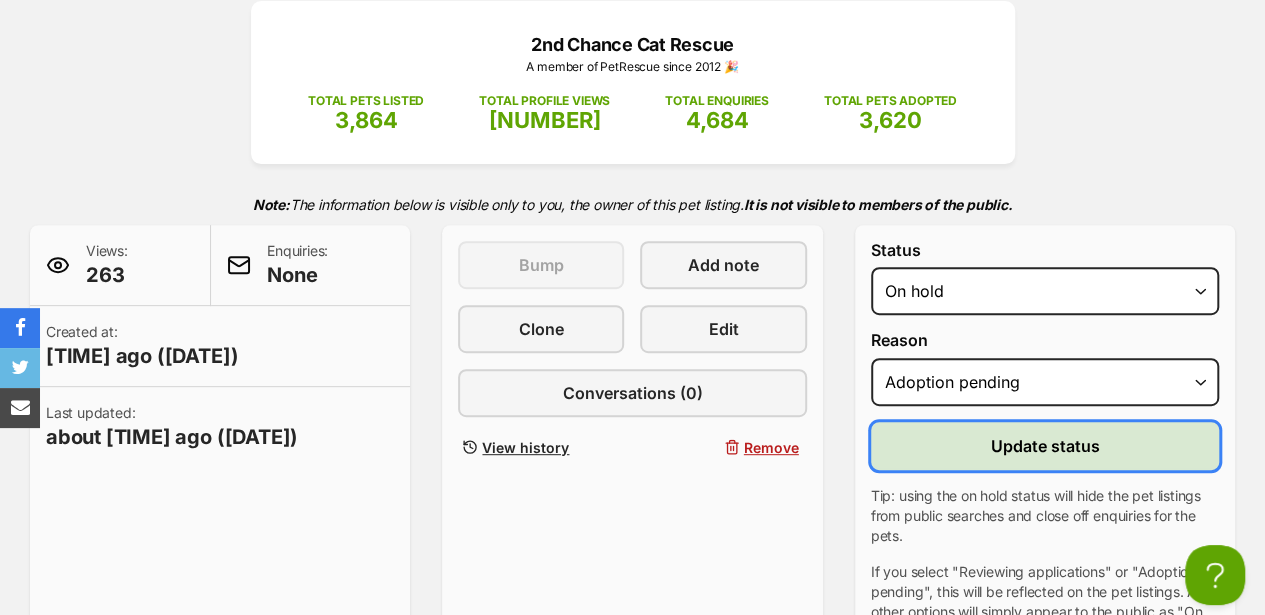 click on "Update status" at bounding box center [1045, 446] 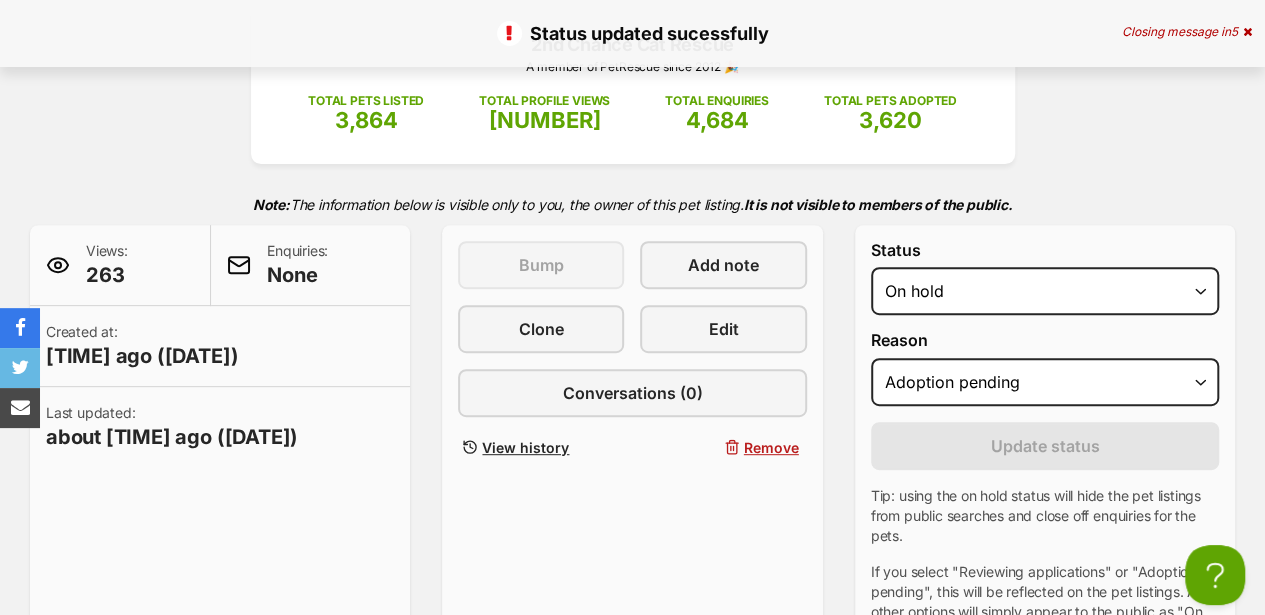 scroll, scrollTop: 0, scrollLeft: 0, axis: both 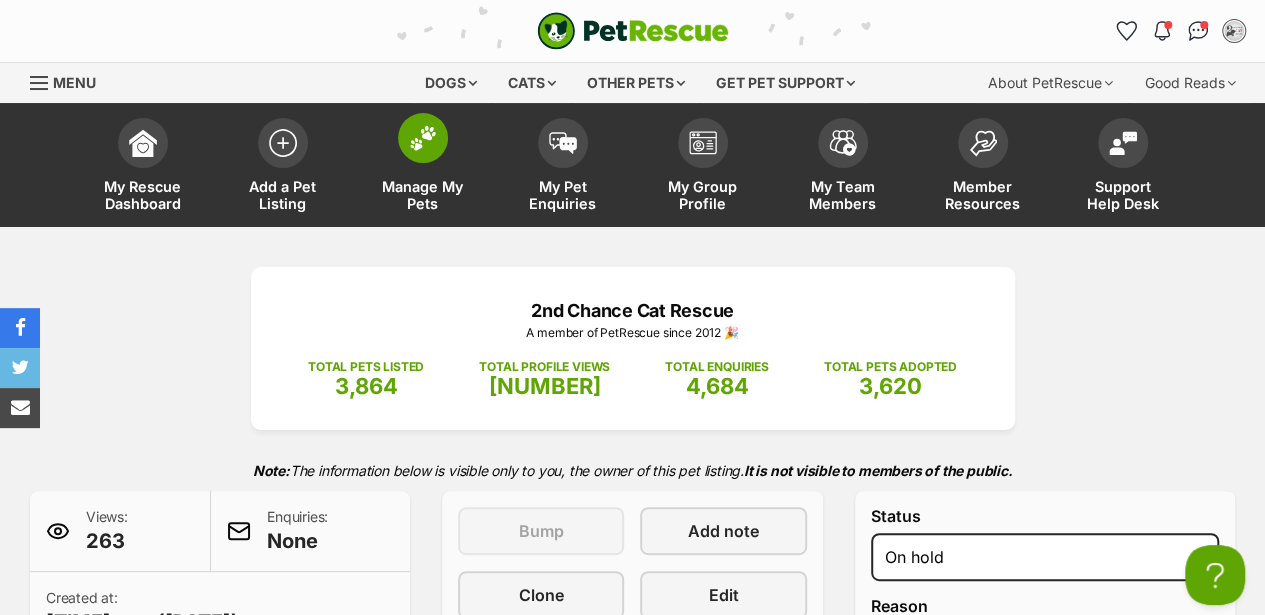 click at bounding box center (423, 138) 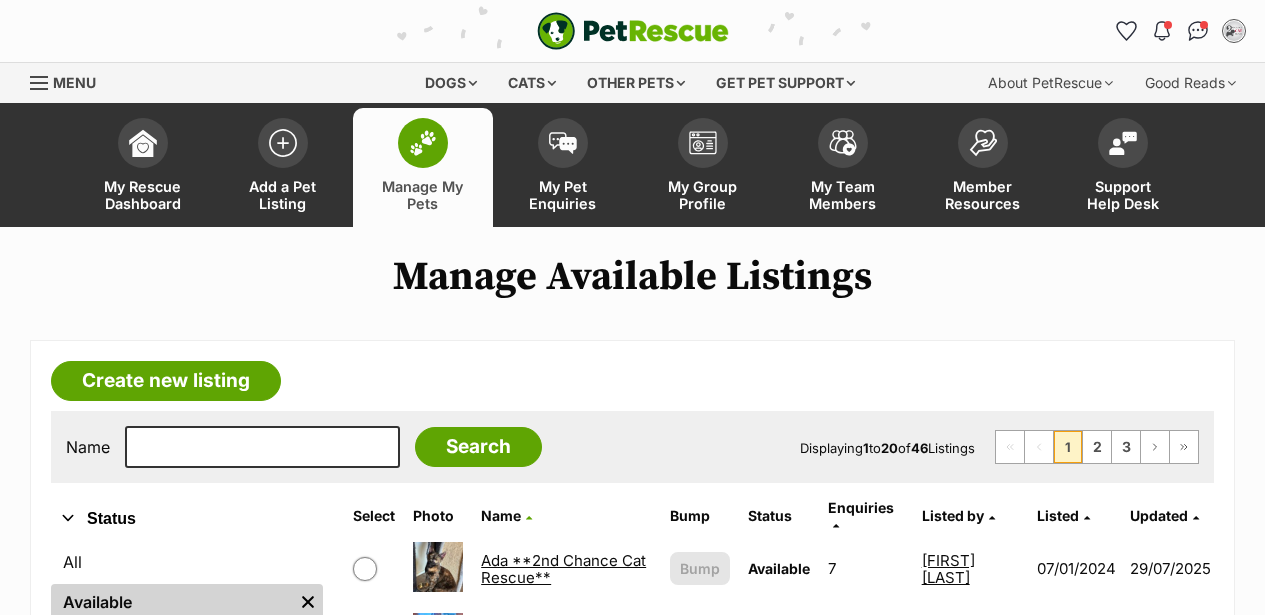 scroll, scrollTop: 0, scrollLeft: 0, axis: both 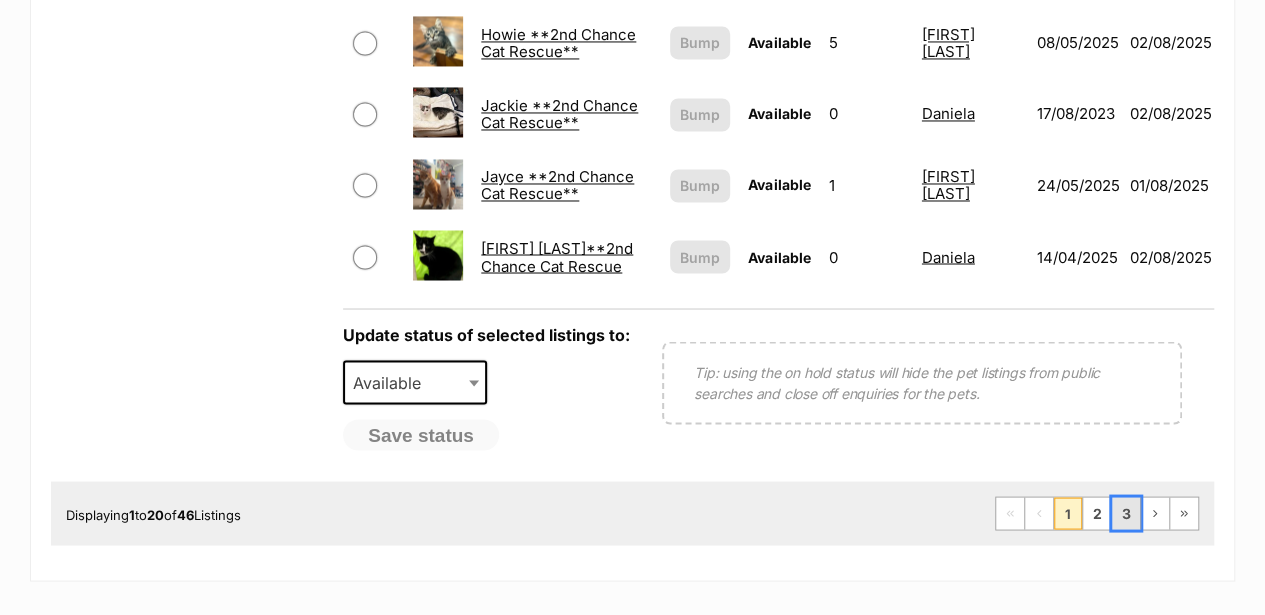 click on "3" at bounding box center (1126, 513) 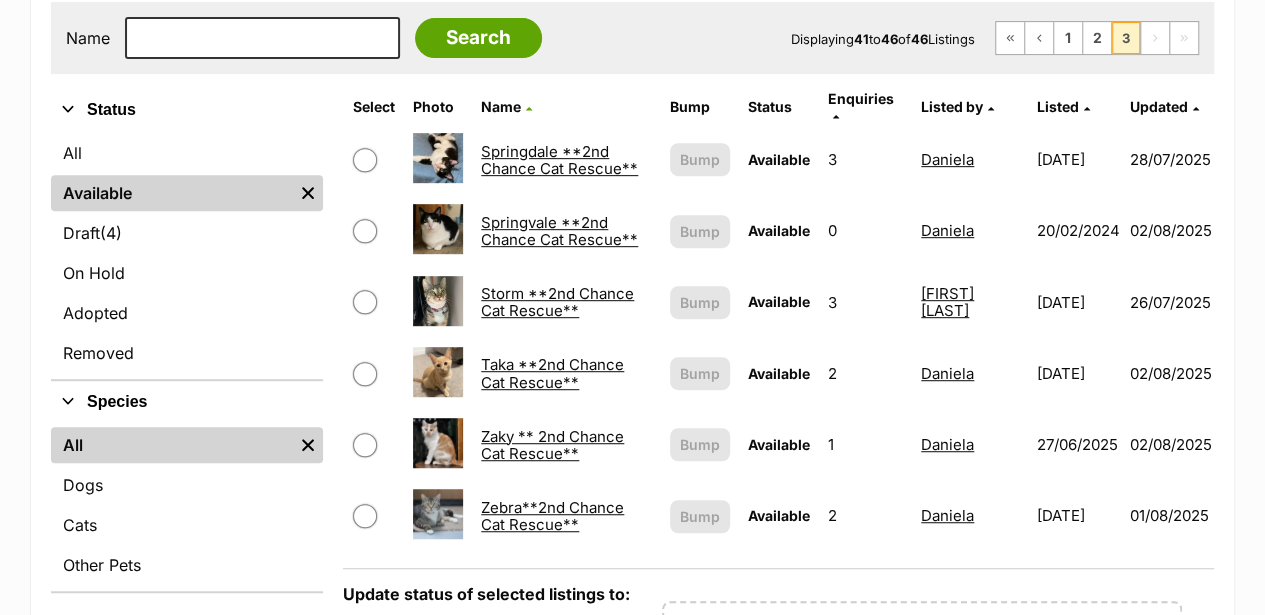 scroll, scrollTop: 0, scrollLeft: 0, axis: both 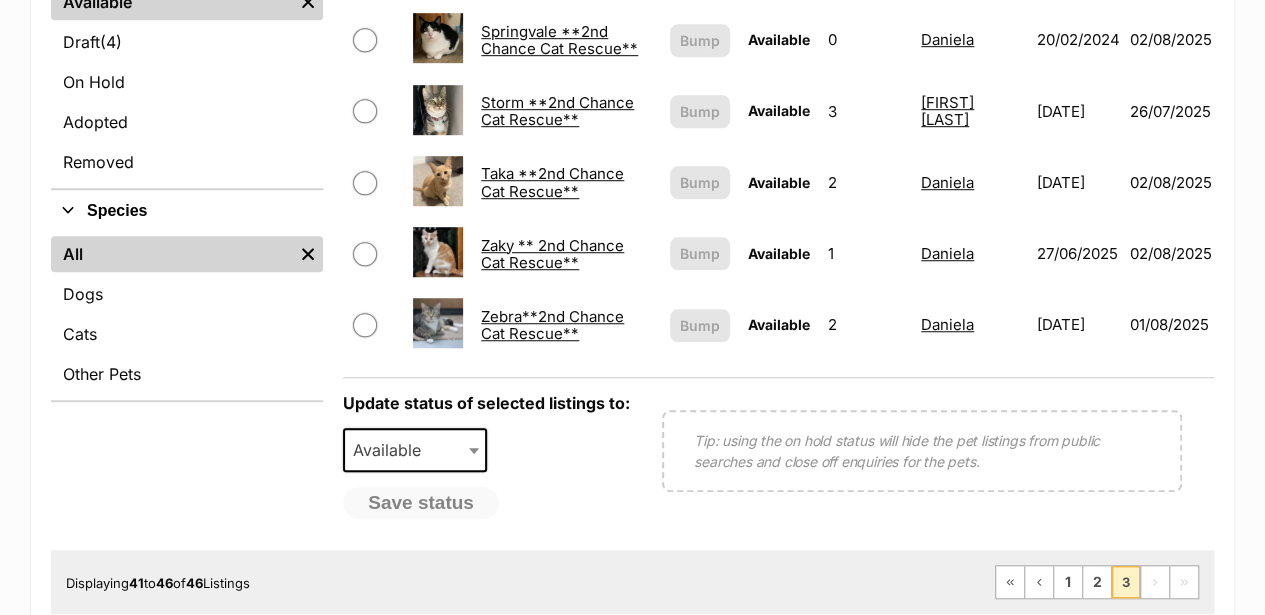 click on "Zaky ** 2nd Chance Cat Rescue**" at bounding box center [552, 254] 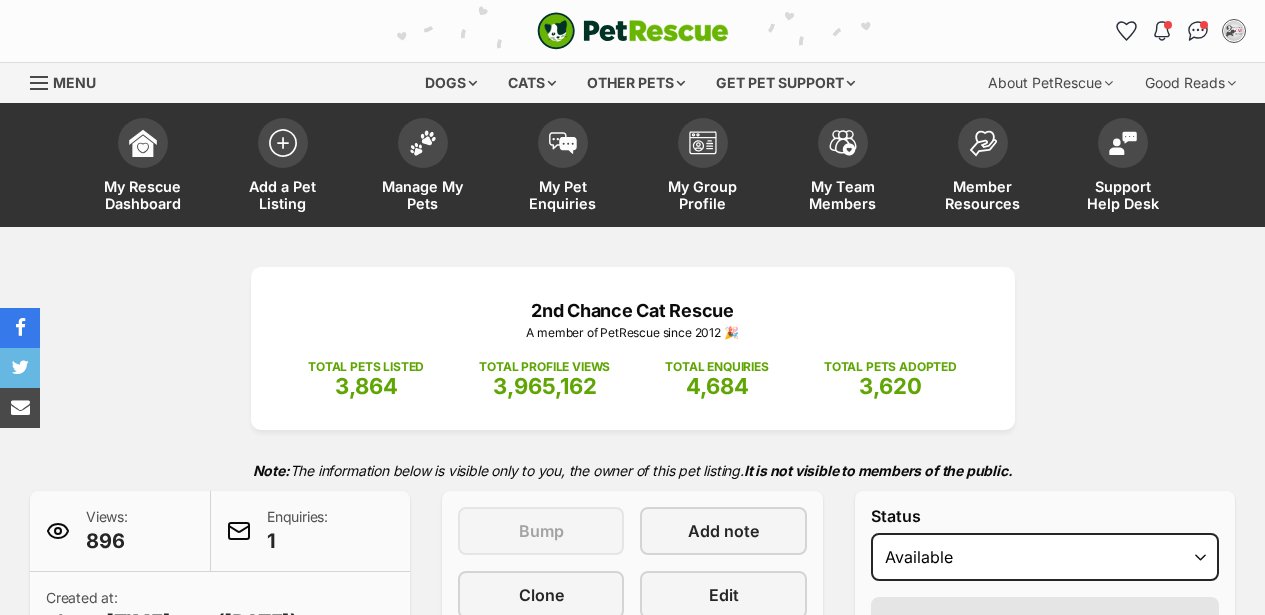 scroll, scrollTop: 933, scrollLeft: 0, axis: vertical 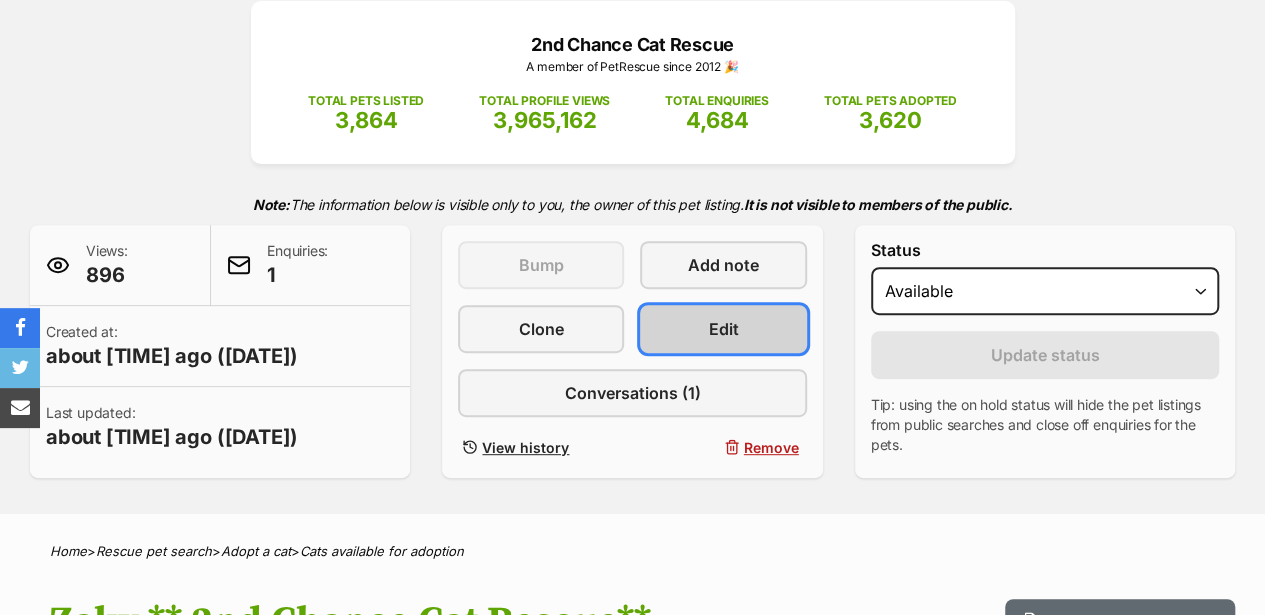click on "Edit" at bounding box center [724, 329] 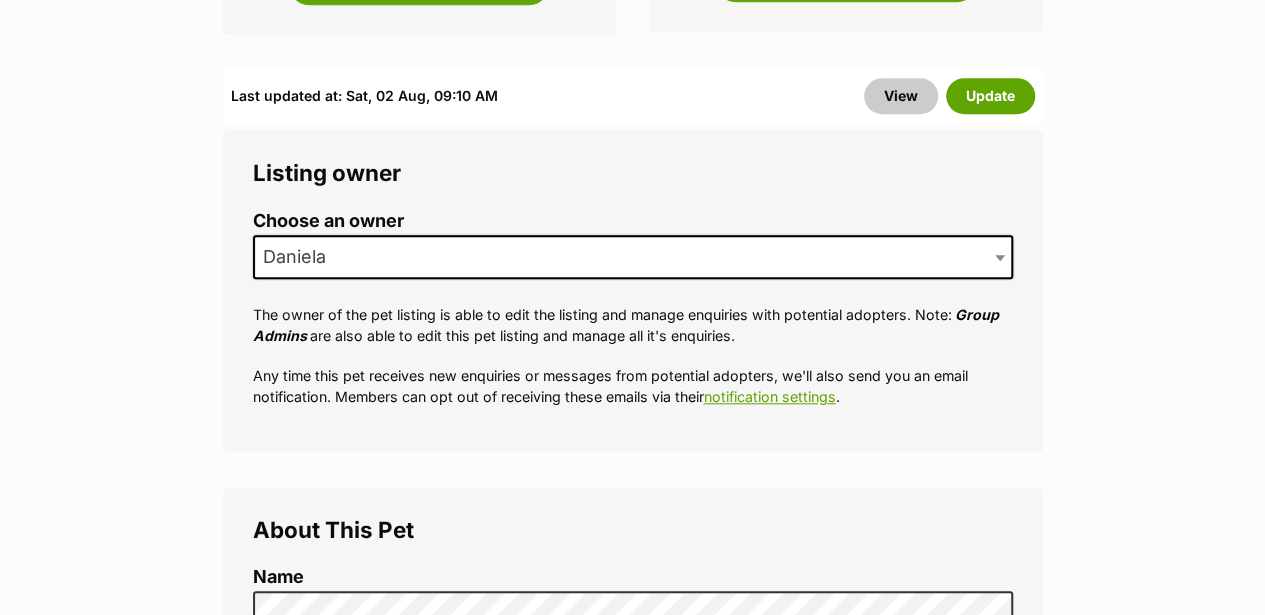 scroll, scrollTop: 1000, scrollLeft: 0, axis: vertical 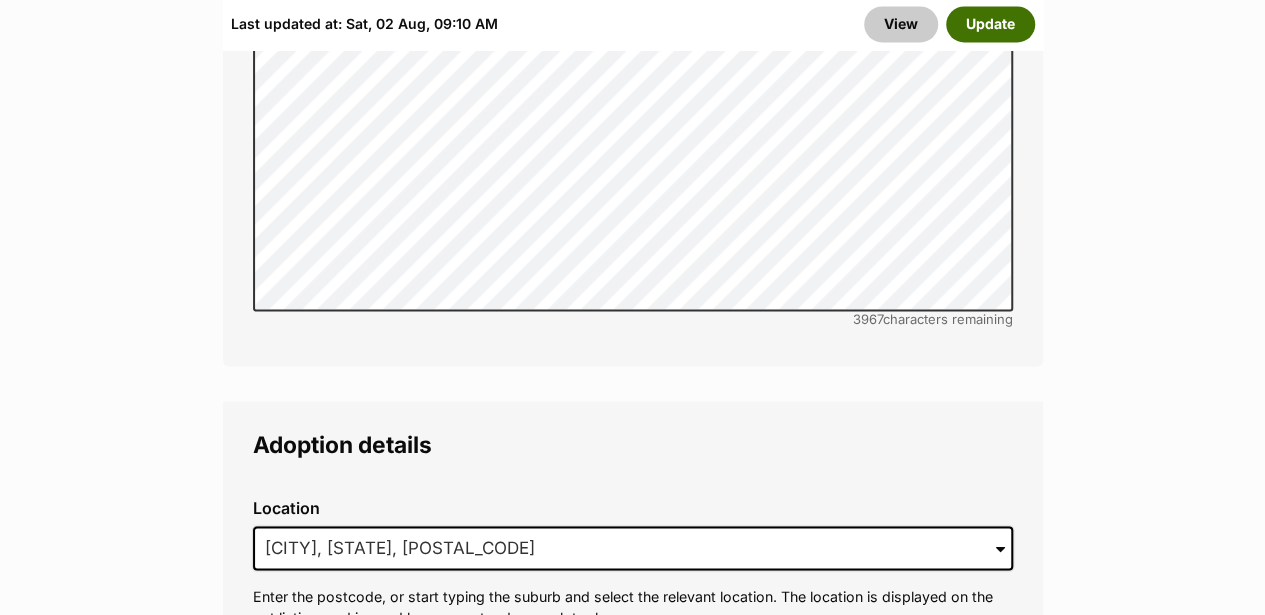 click on "Update" at bounding box center [990, 25] 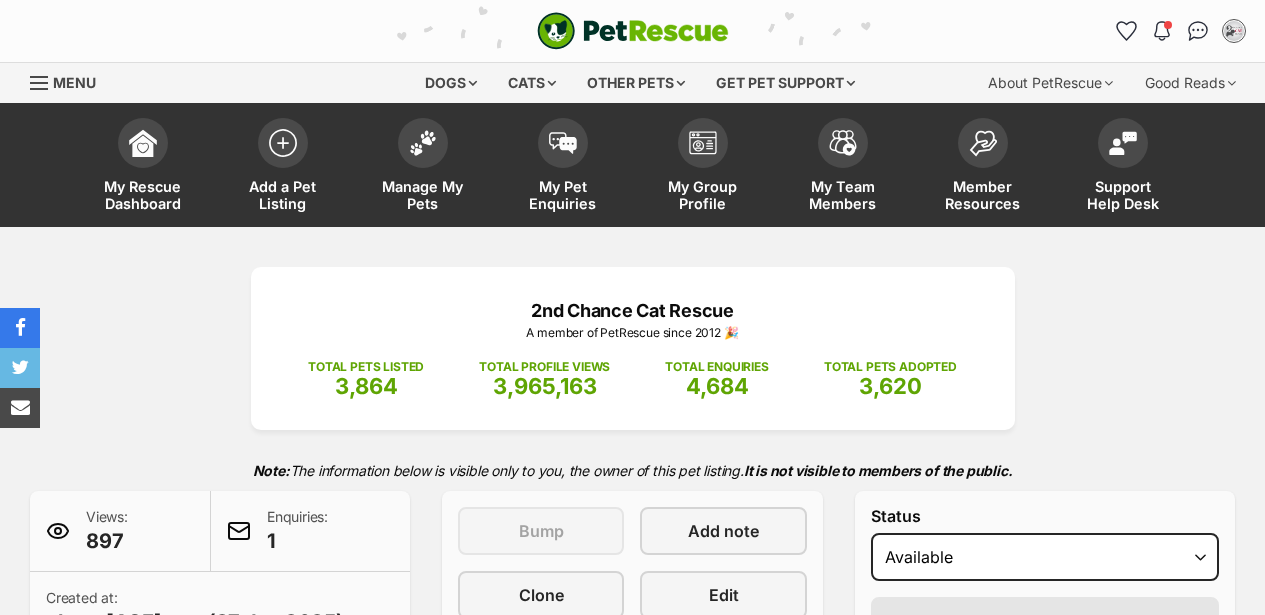scroll, scrollTop: 0, scrollLeft: 0, axis: both 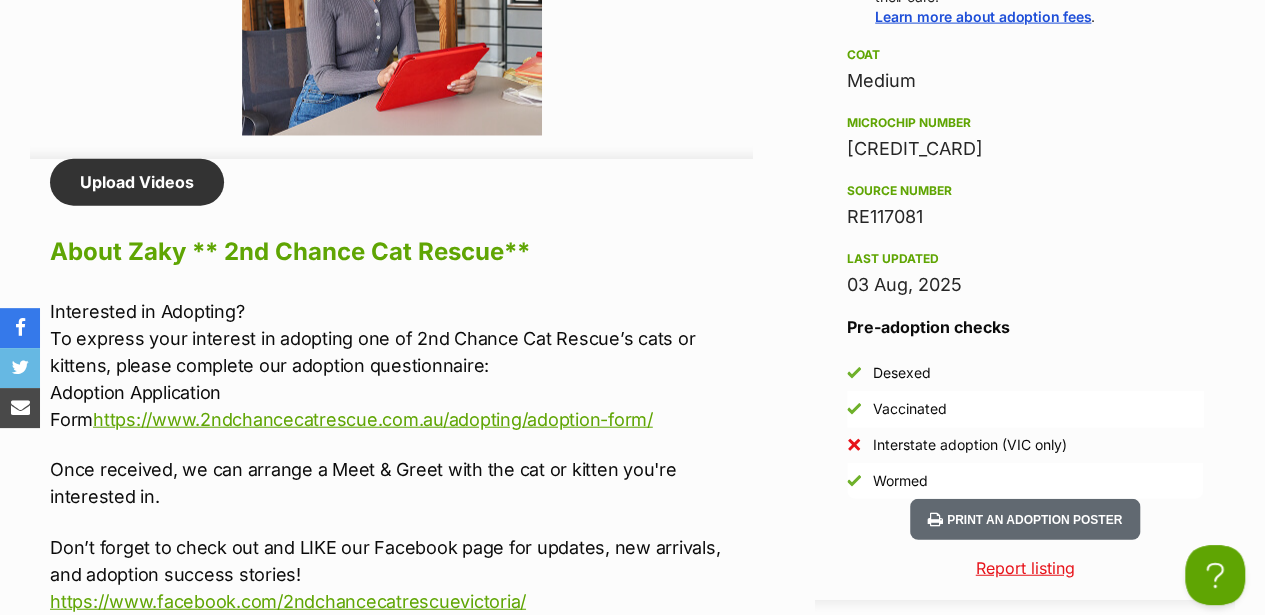 drag, startPoint x: 847, startPoint y: 115, endPoint x: 988, endPoint y: 224, distance: 178.21896 